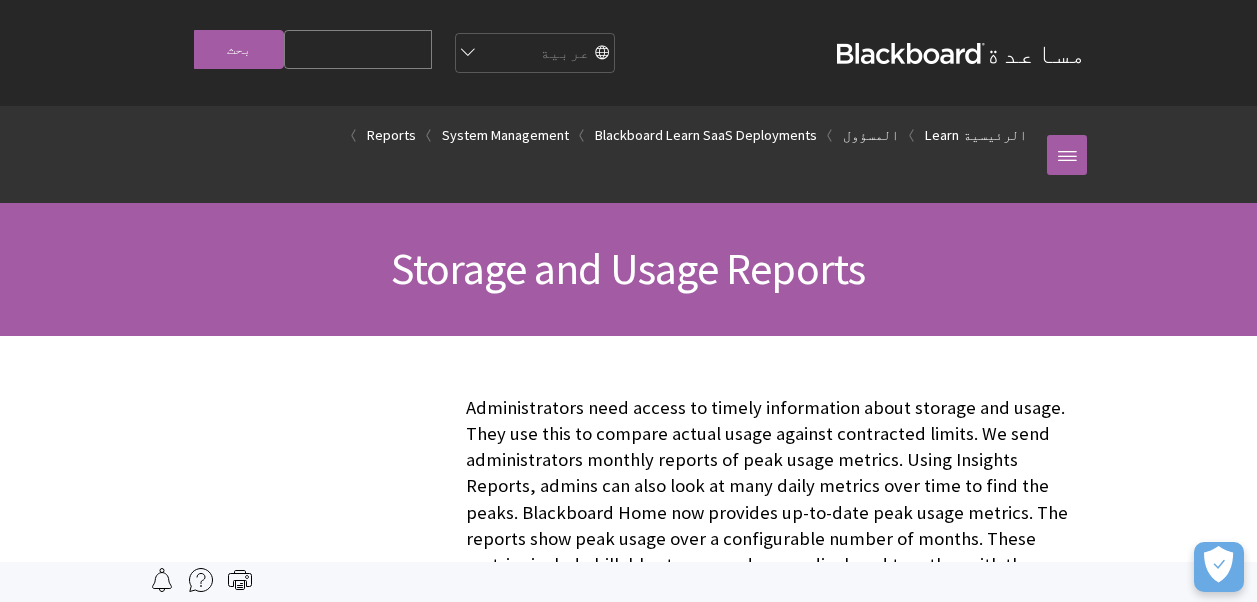 scroll, scrollTop: 0, scrollLeft: 0, axis: both 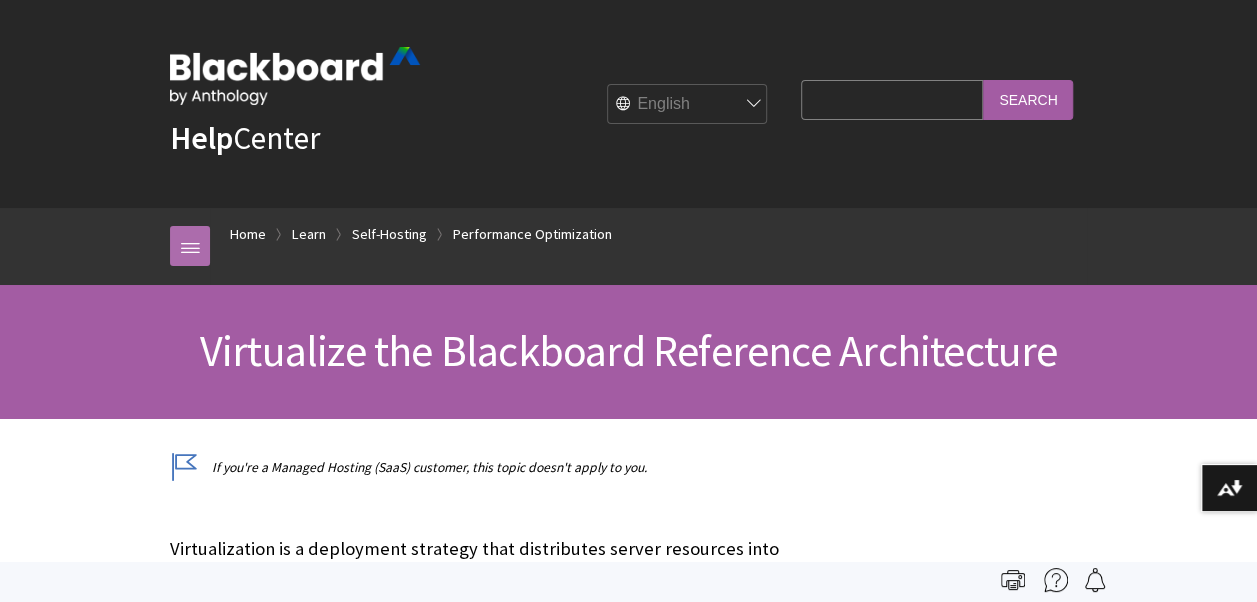 click at bounding box center [190, 246] 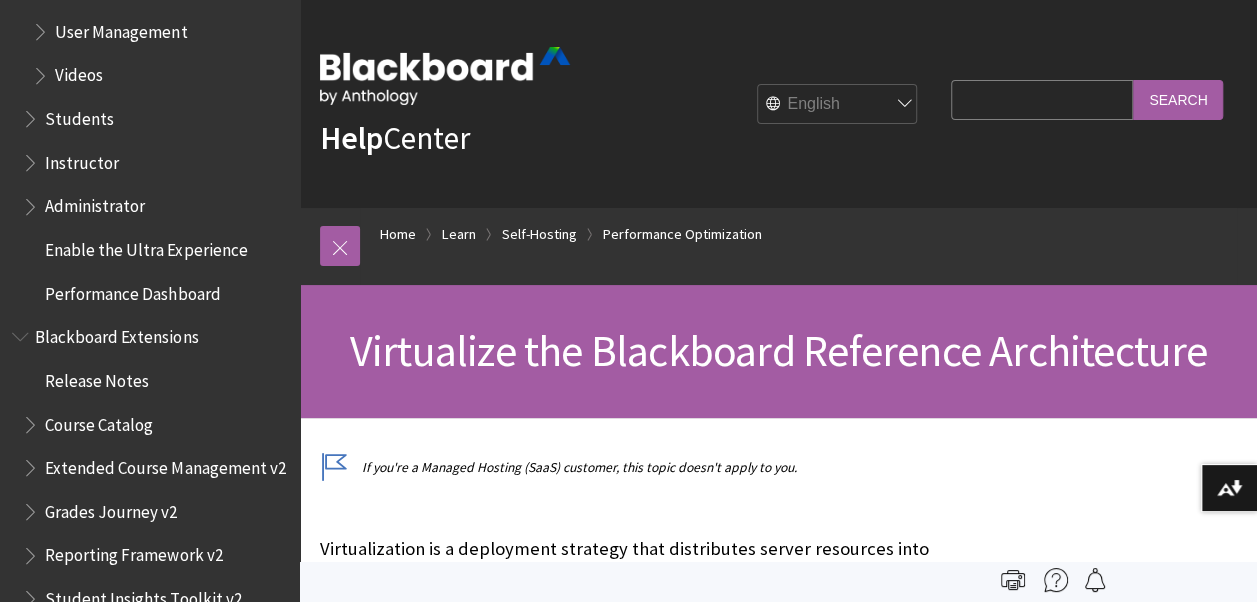scroll, scrollTop: 3434, scrollLeft: 0, axis: vertical 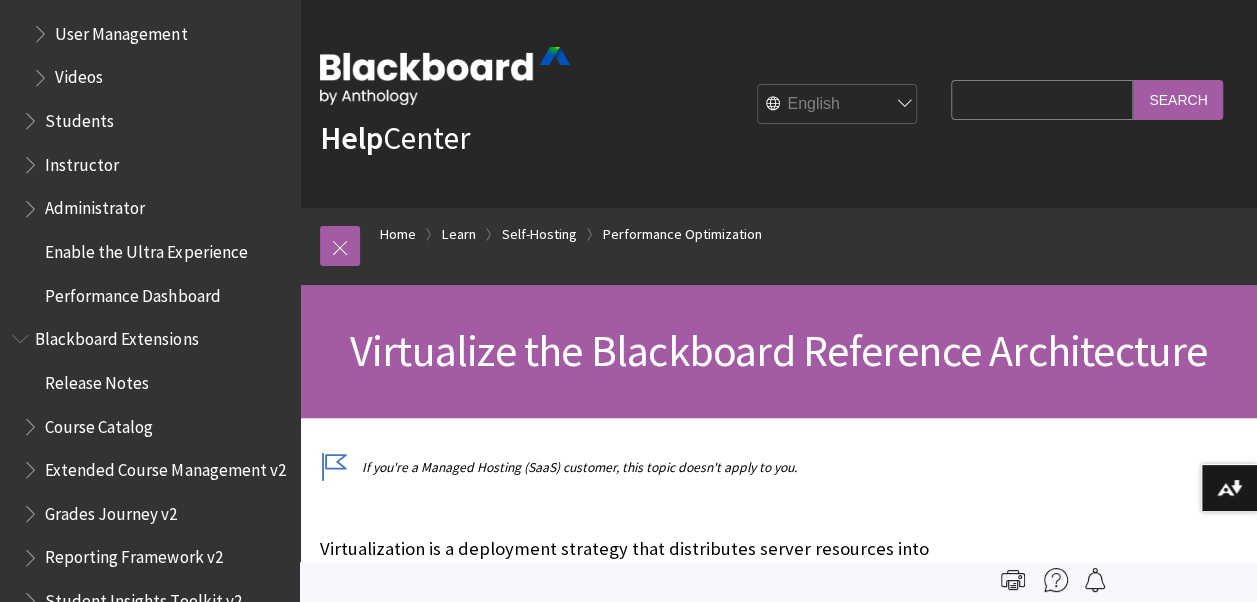 click at bounding box center (32, 204) 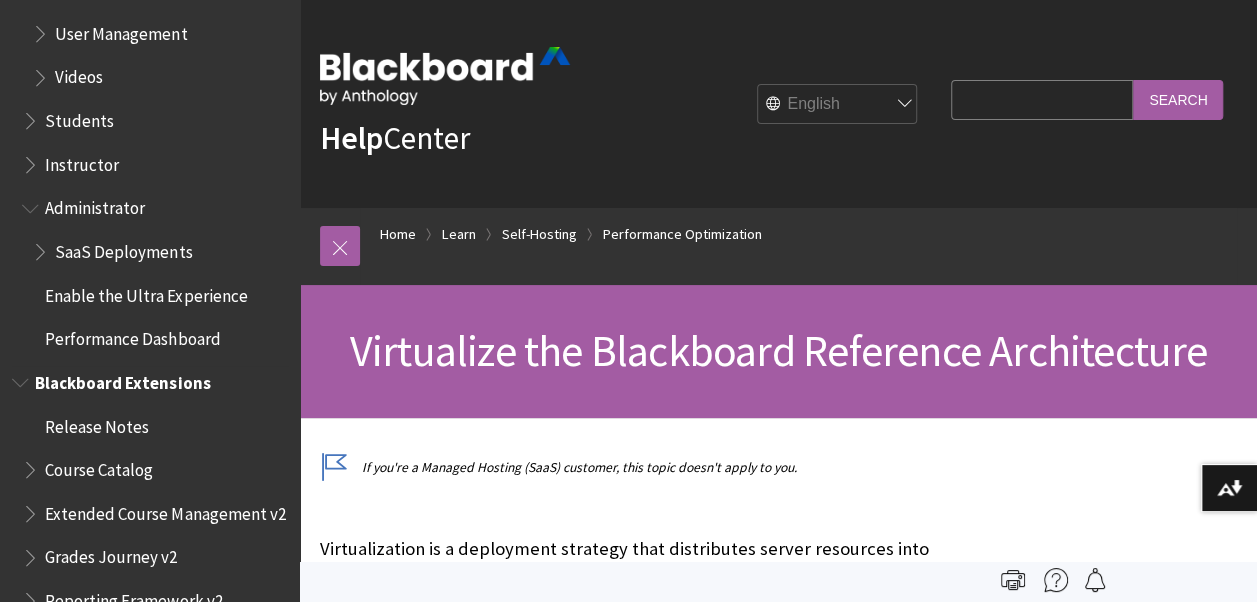 click at bounding box center [22, 378] 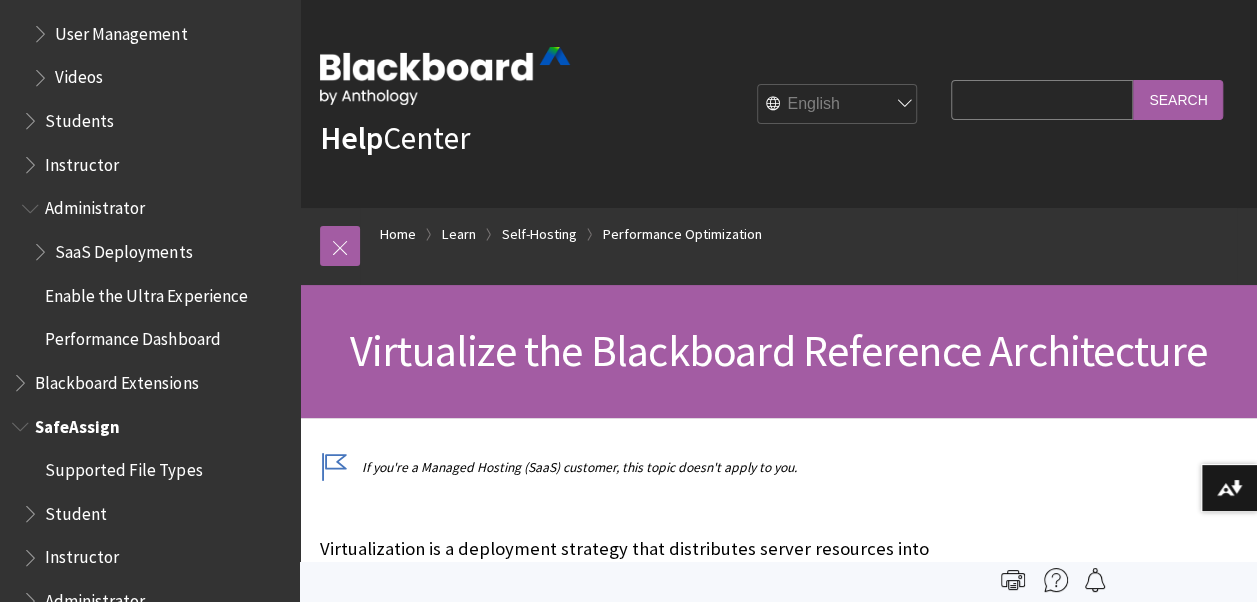click at bounding box center [22, 422] 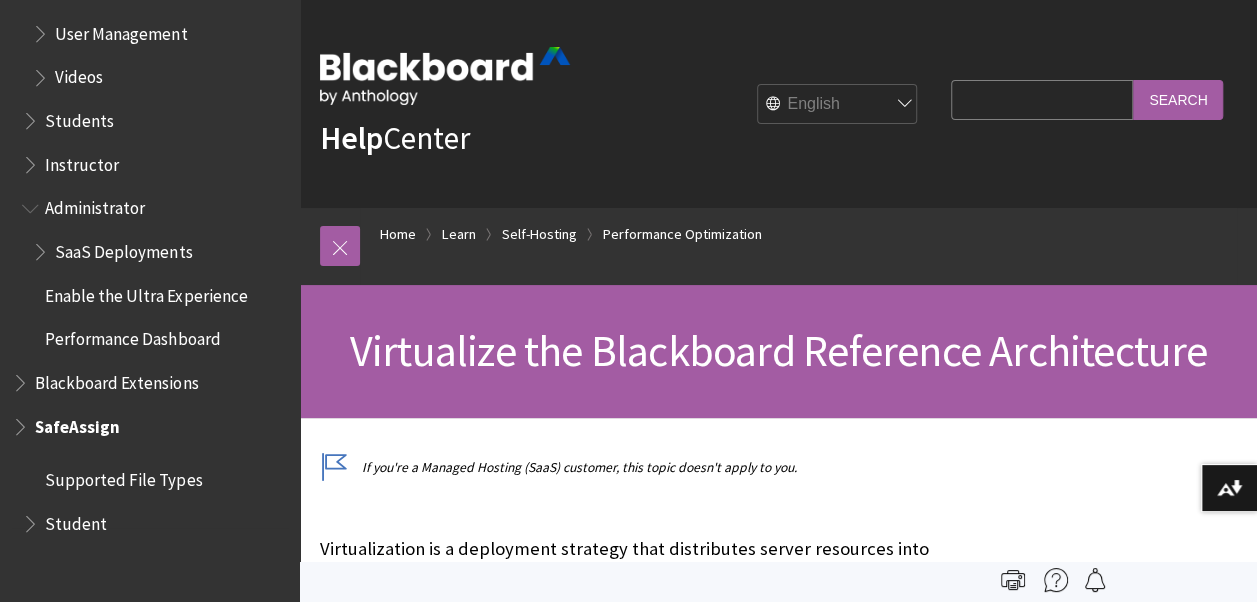 scroll, scrollTop: 3297, scrollLeft: 0, axis: vertical 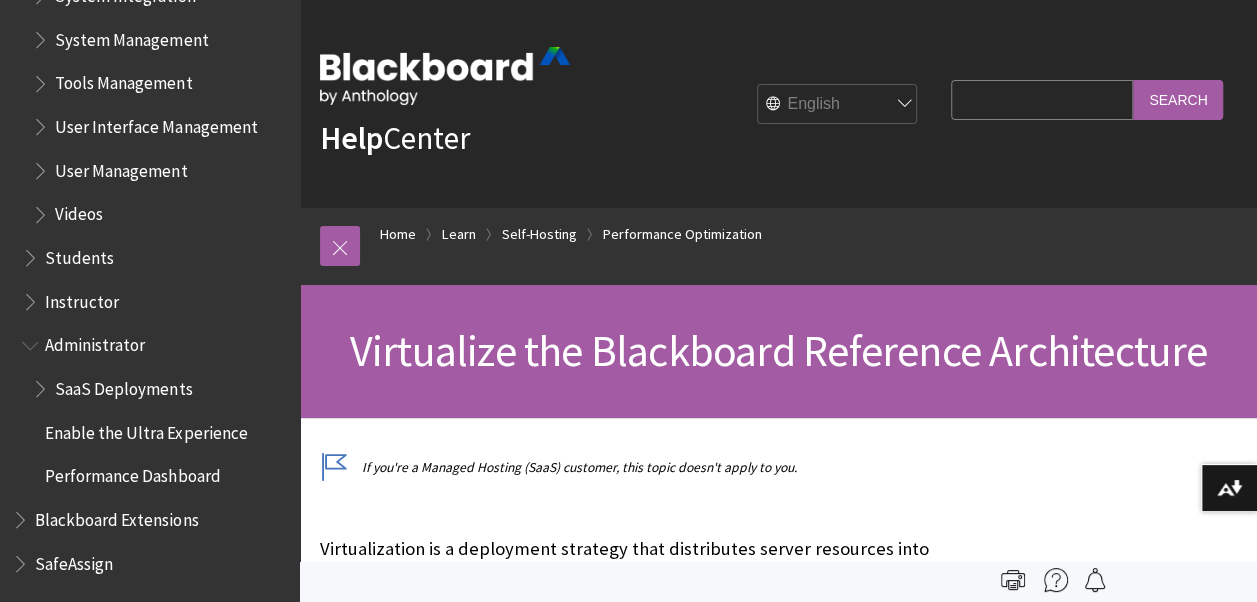click at bounding box center [32, 341] 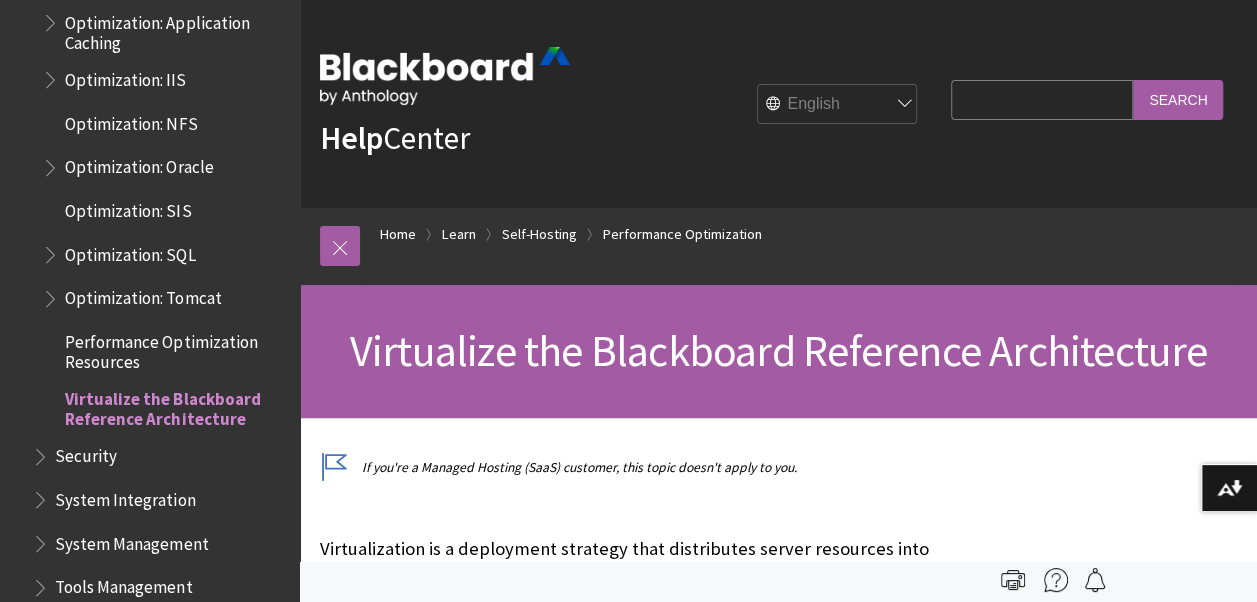 scroll, scrollTop: 2792, scrollLeft: 0, axis: vertical 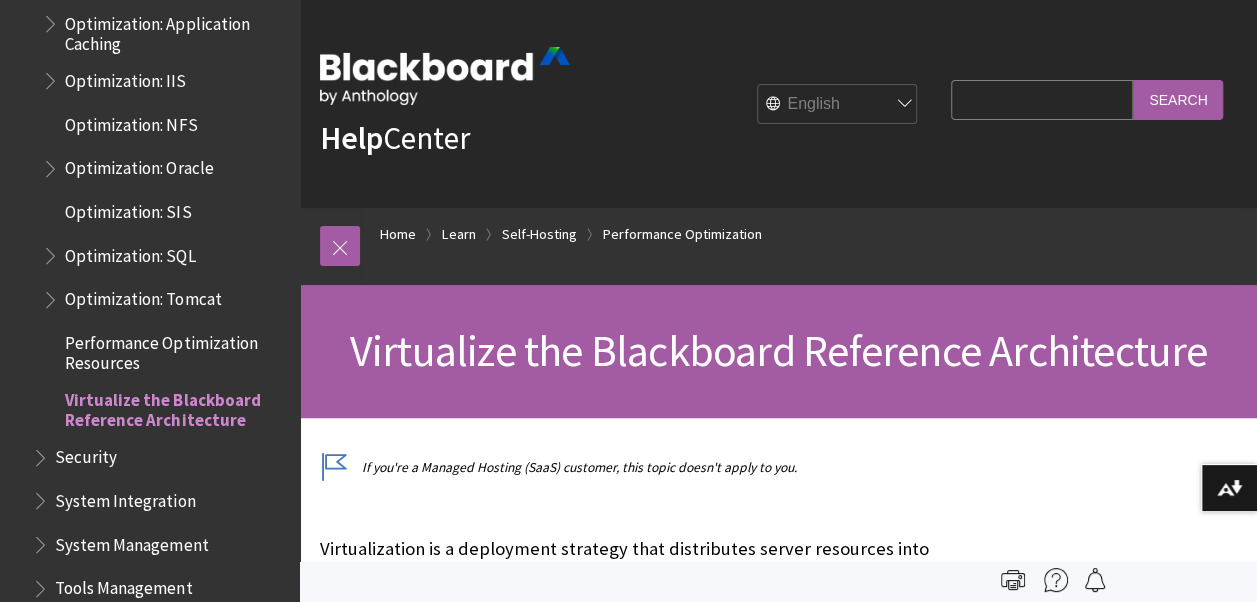 click at bounding box center [52, 295] 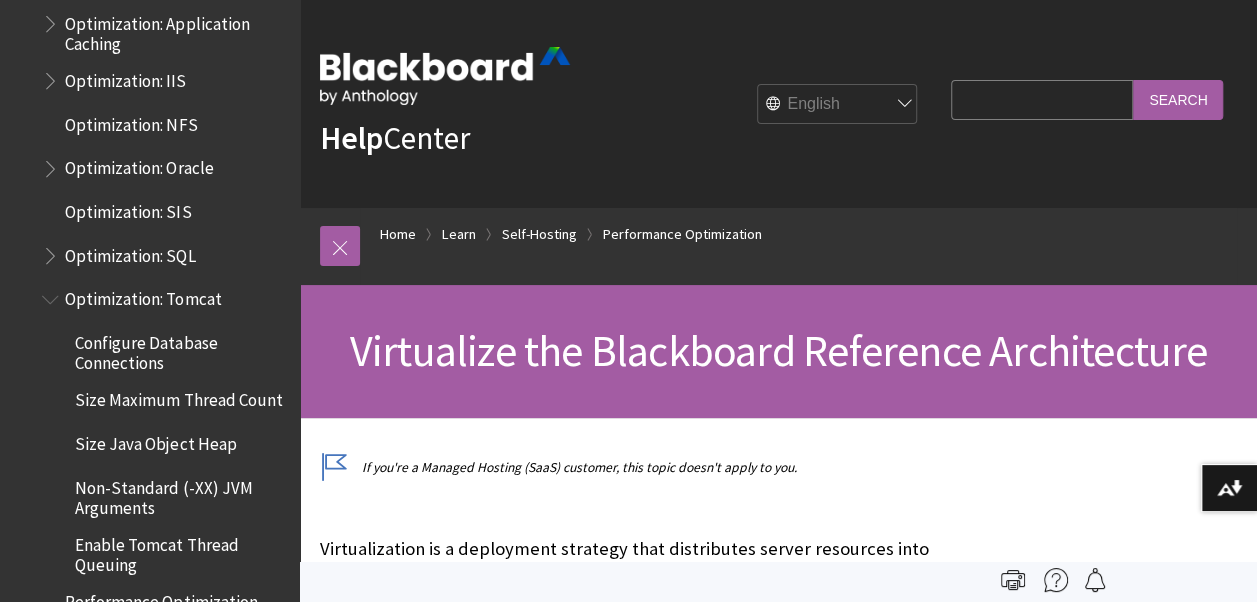 click at bounding box center [52, 295] 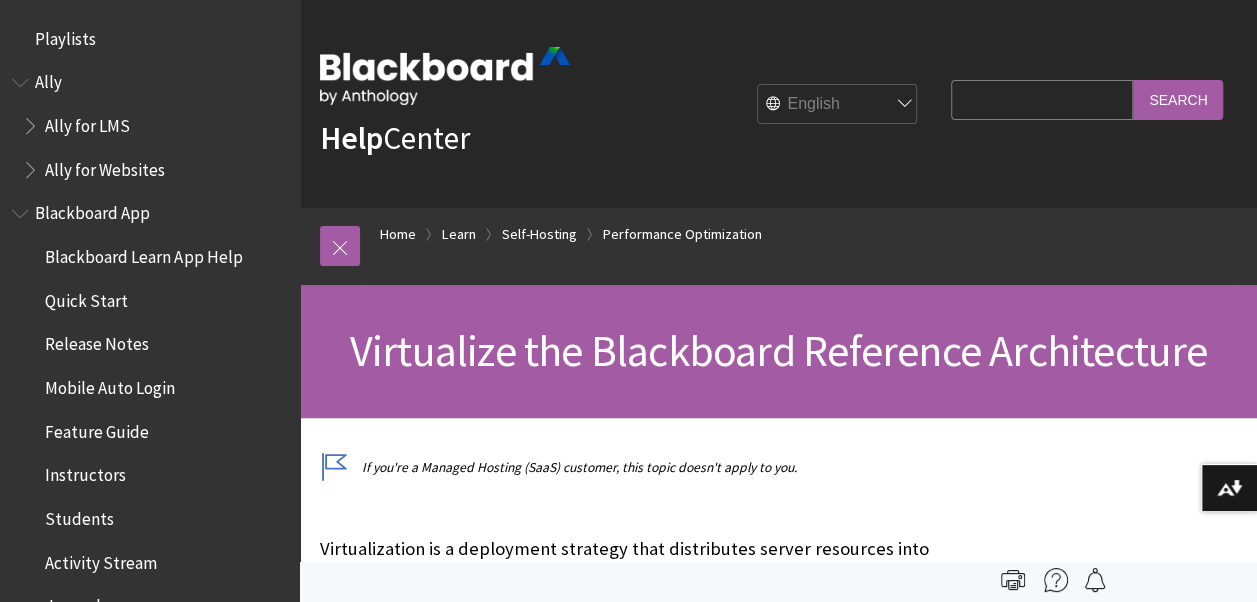 scroll, scrollTop: 0, scrollLeft: 0, axis: both 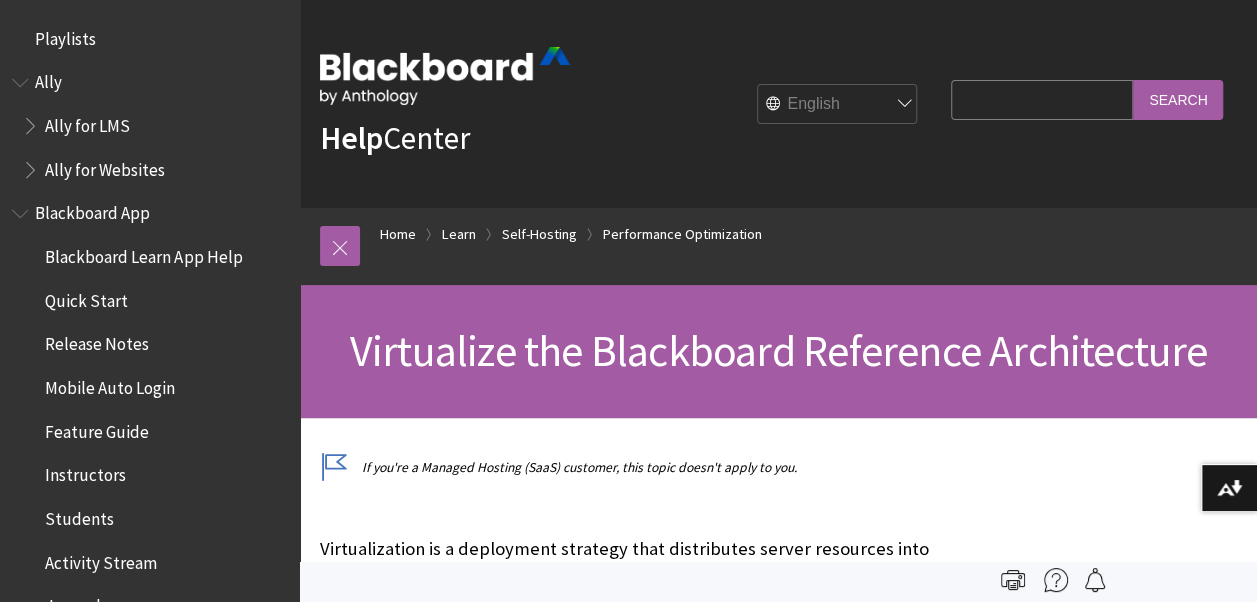 click on "Quick Start" at bounding box center [155, 301] 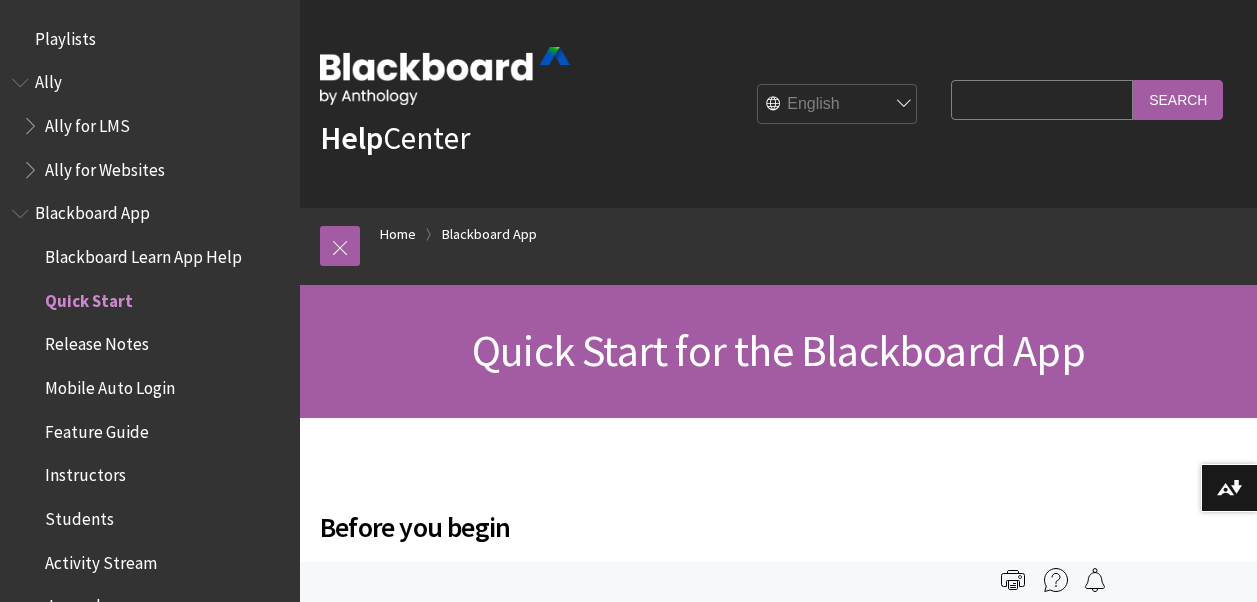 scroll, scrollTop: 0, scrollLeft: 0, axis: both 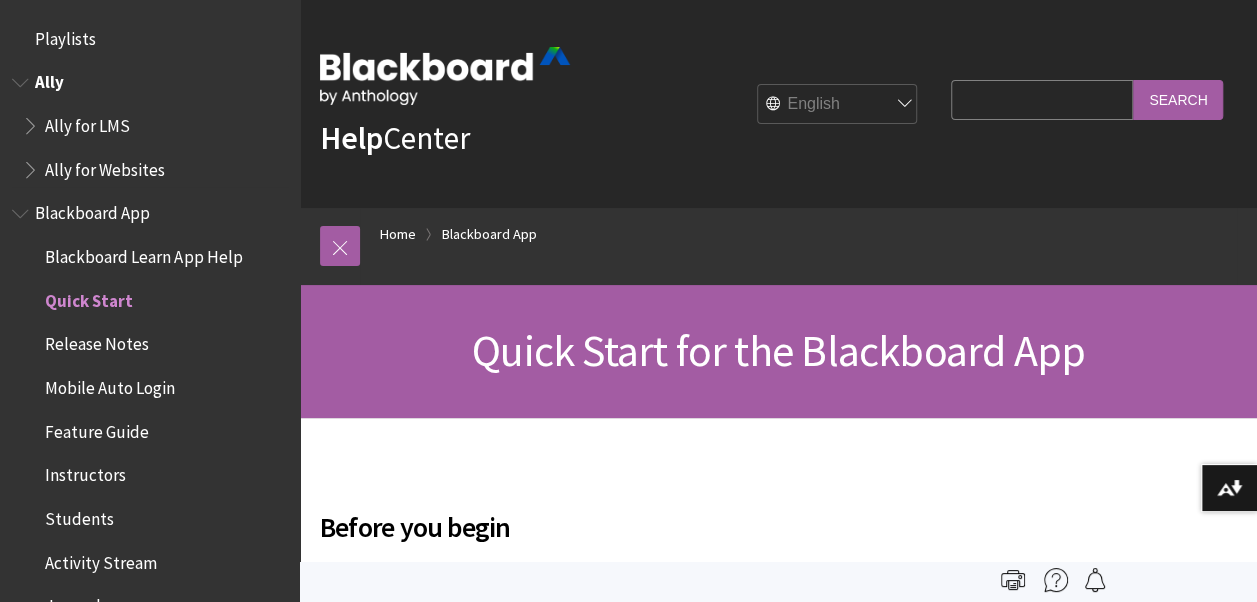 click at bounding box center (22, 78) 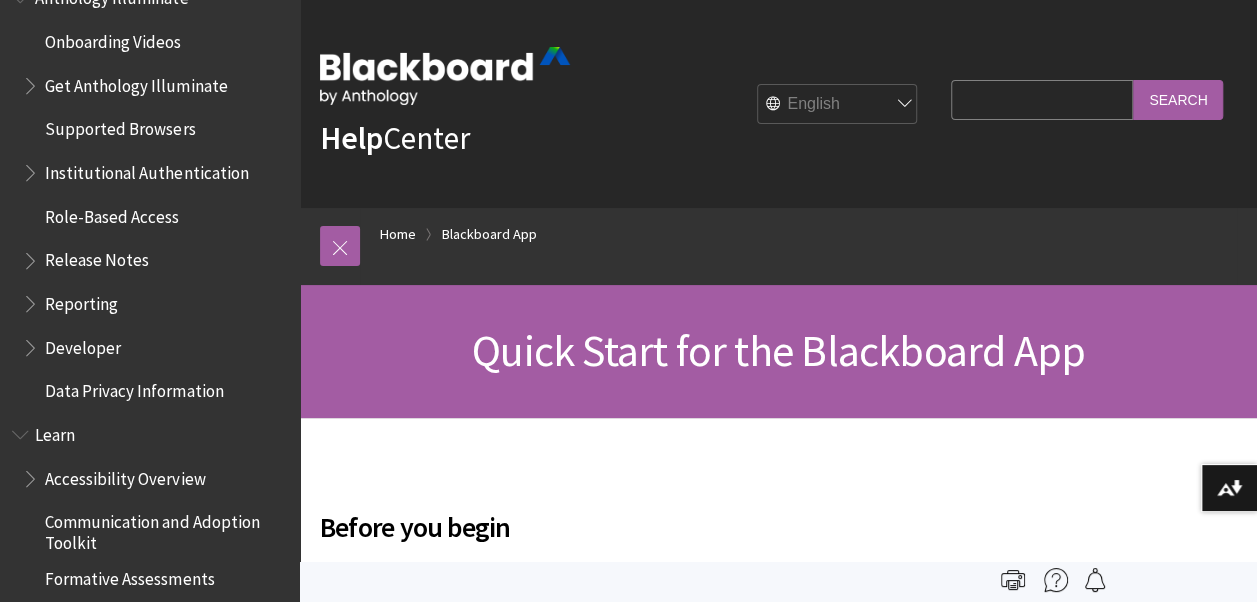 scroll, scrollTop: 1220, scrollLeft: 0, axis: vertical 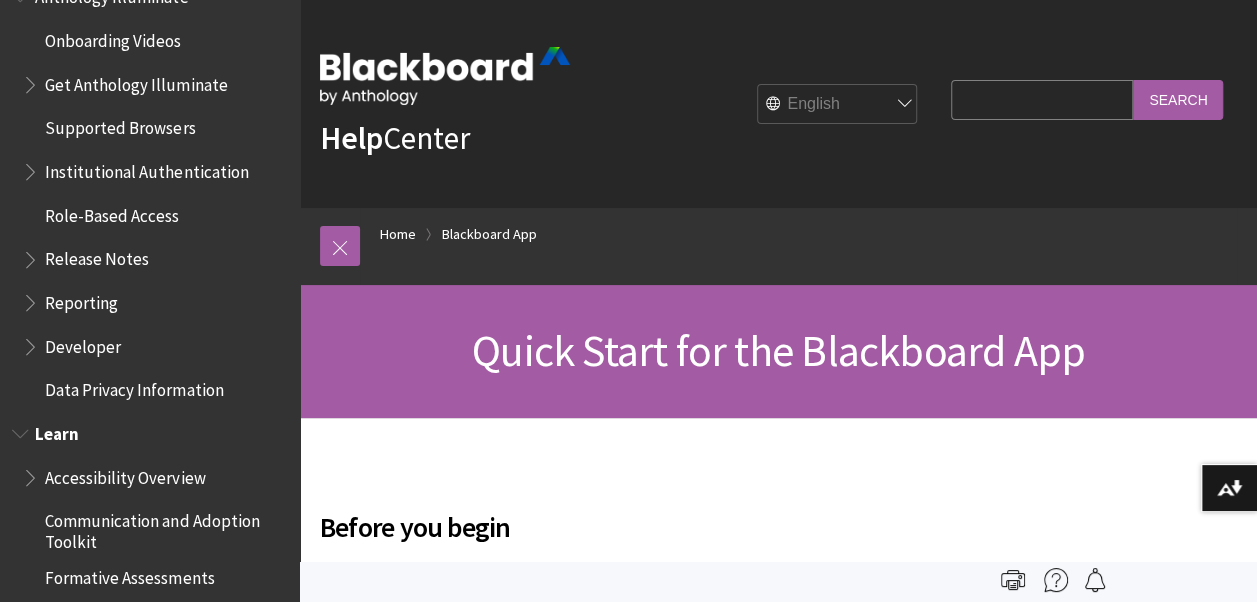 click at bounding box center [22, 429] 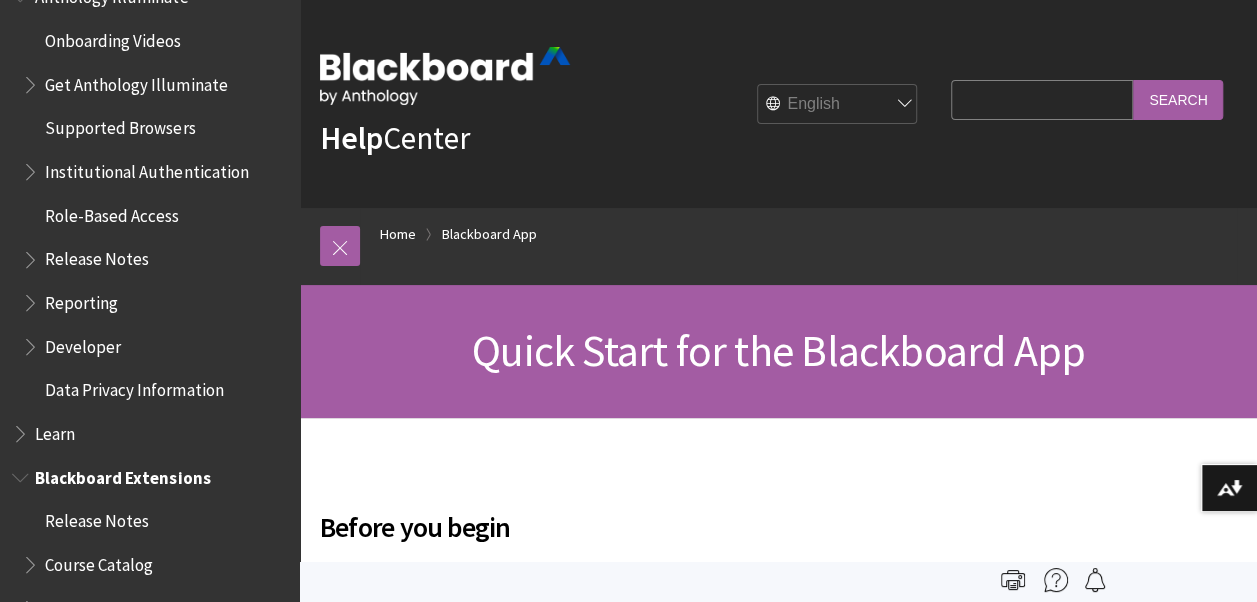 click at bounding box center [22, 473] 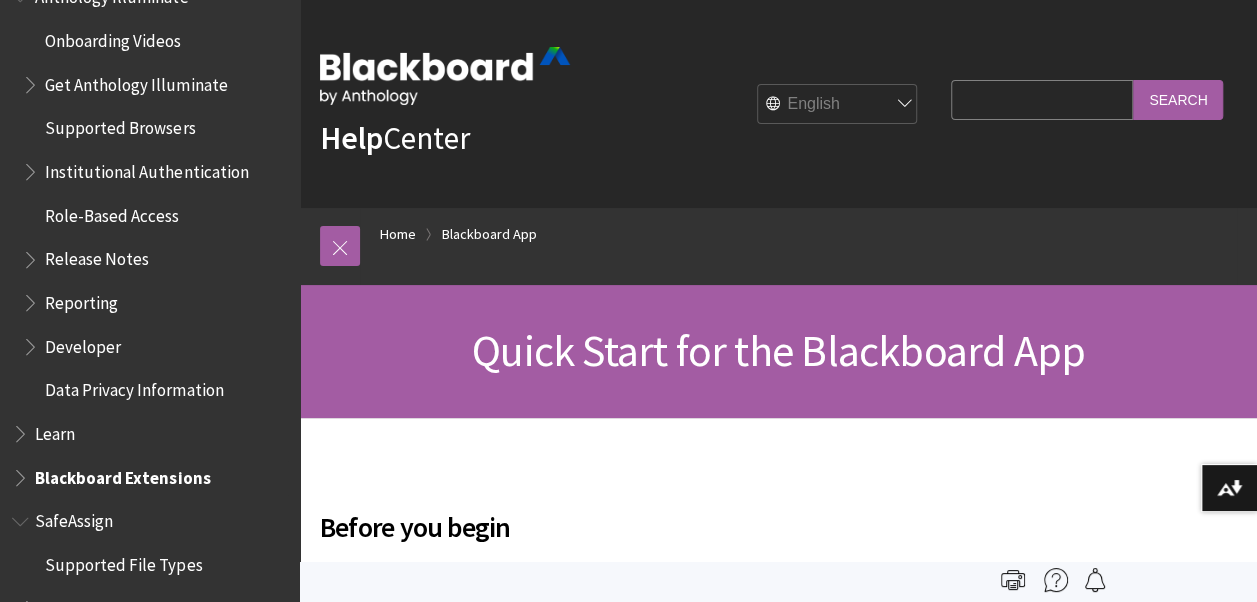 scroll, scrollTop: 1352, scrollLeft: 0, axis: vertical 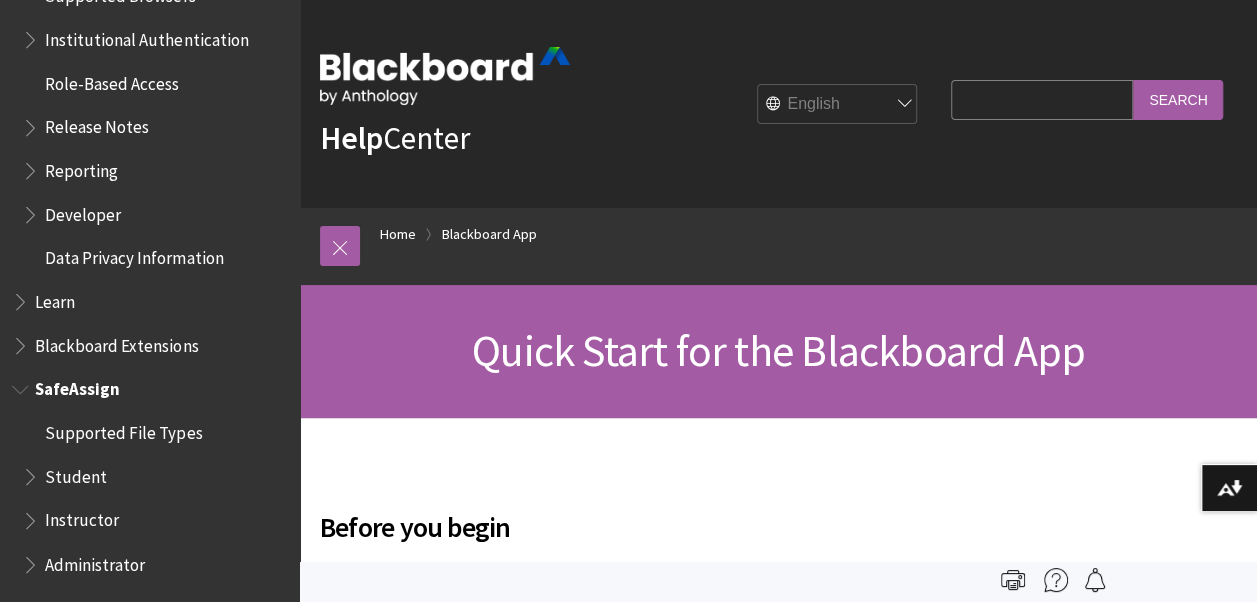 click at bounding box center (22, 385) 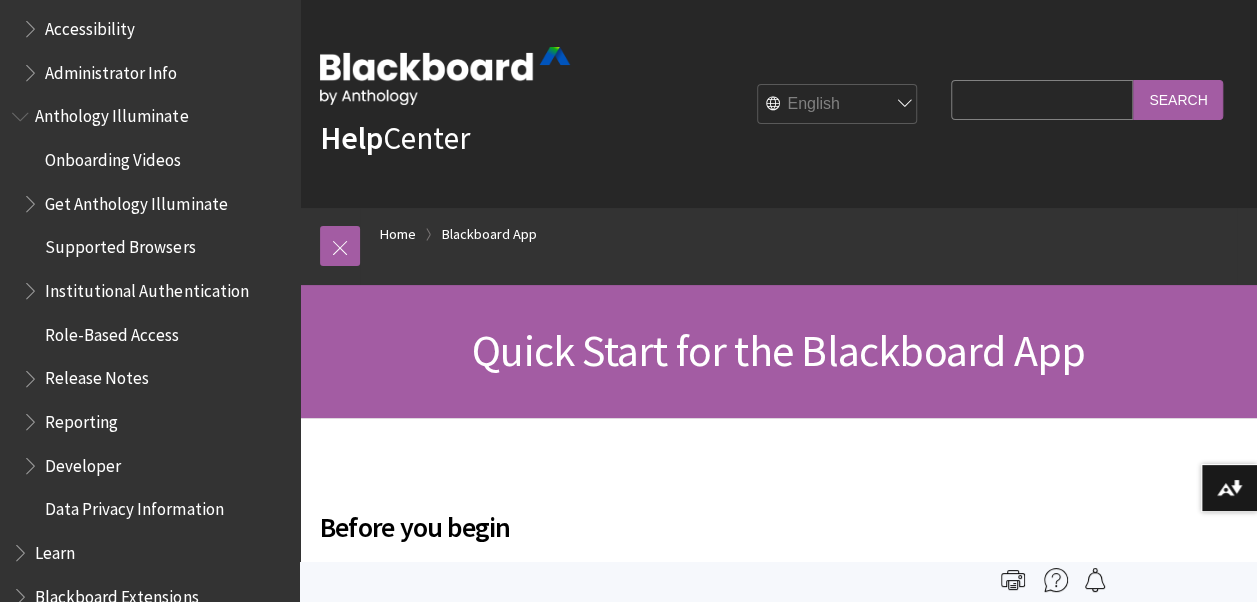 scroll, scrollTop: 1178, scrollLeft: 0, axis: vertical 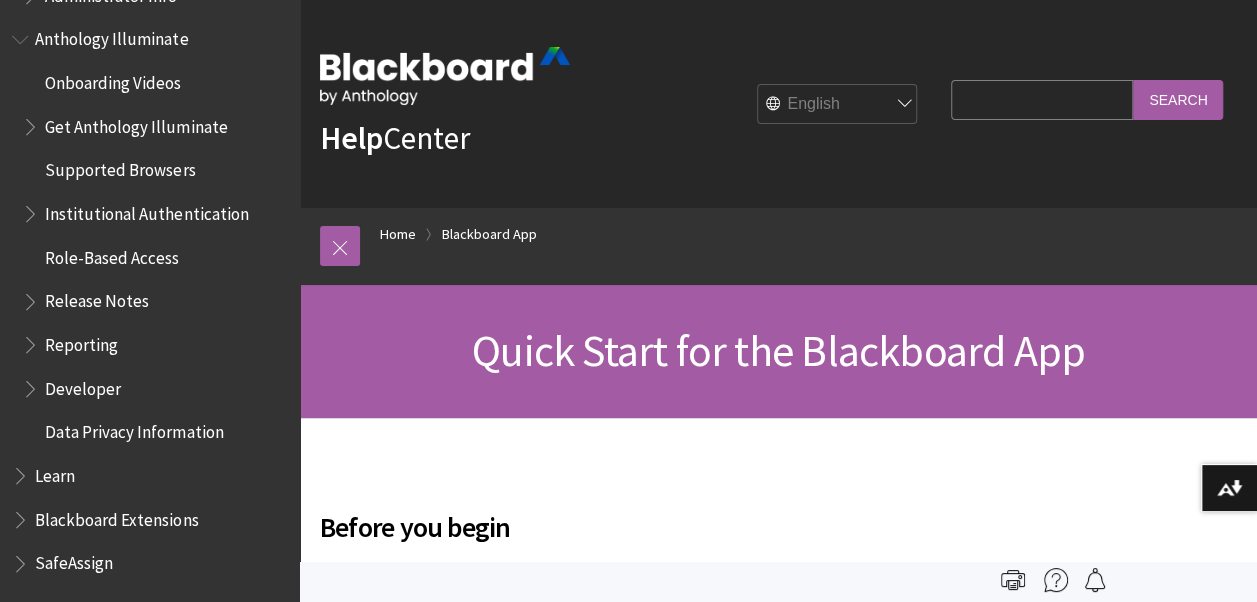click on "Search Query" at bounding box center [1042, 99] 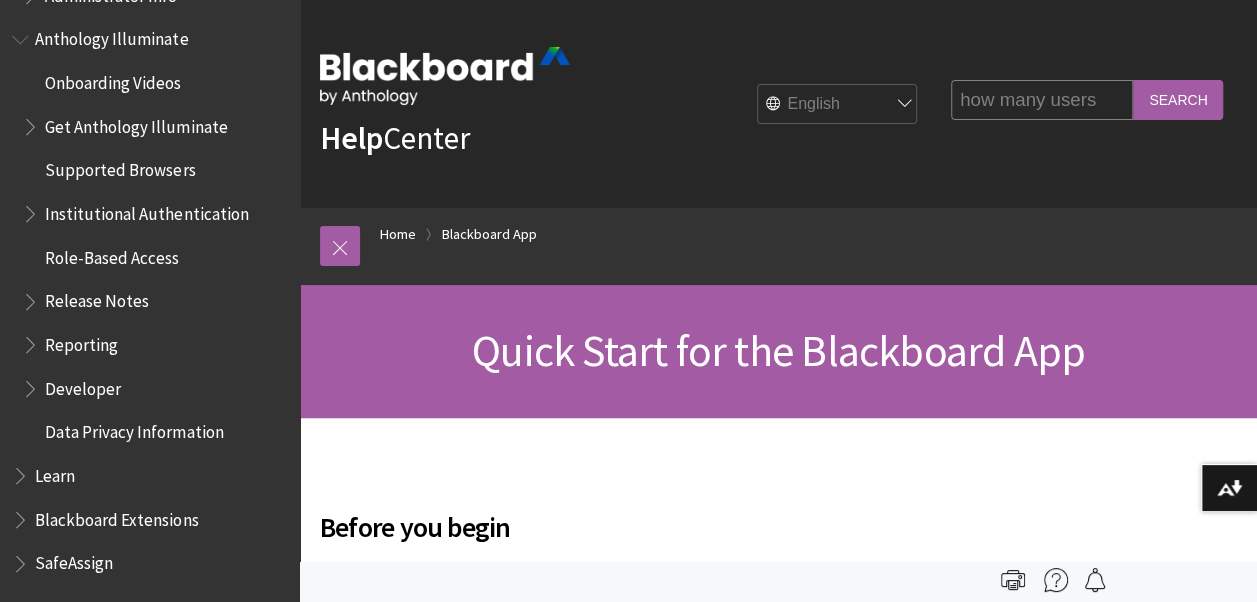 type on "how many users" 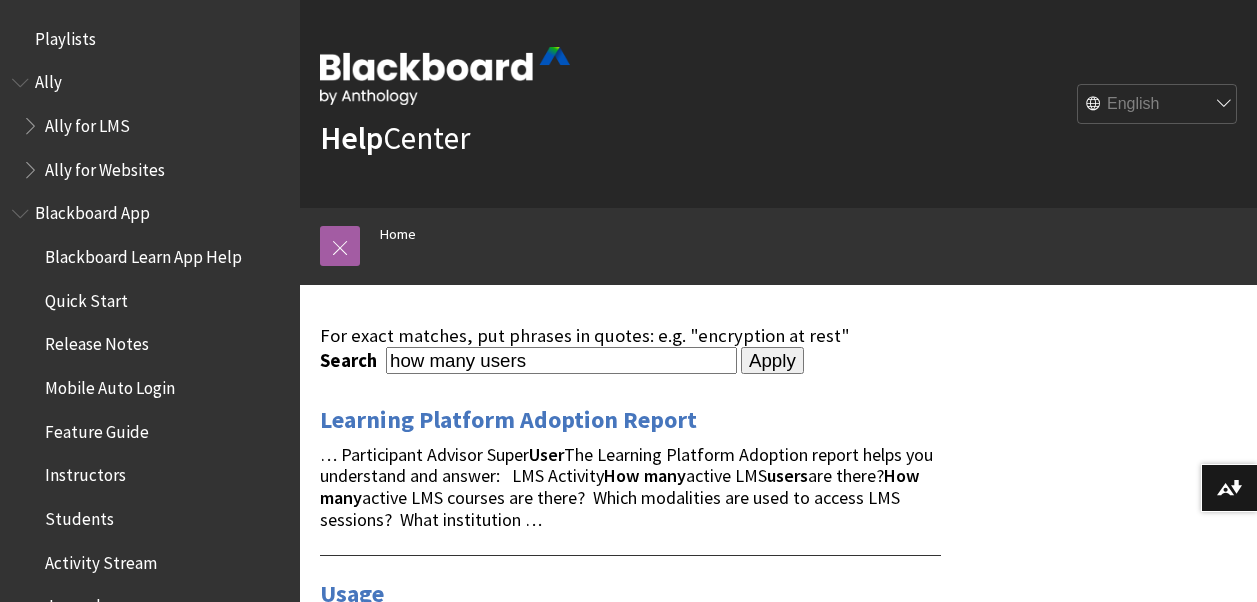 scroll, scrollTop: 0, scrollLeft: 0, axis: both 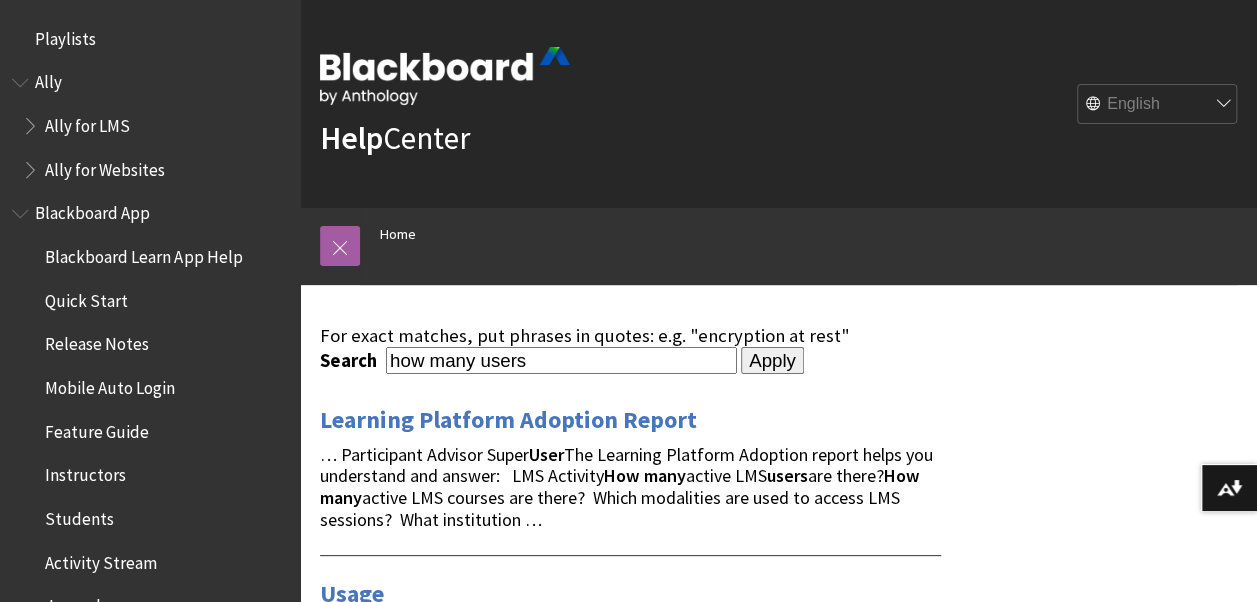 drag, startPoint x: 538, startPoint y: 356, endPoint x: 375, endPoint y: 376, distance: 164.22241 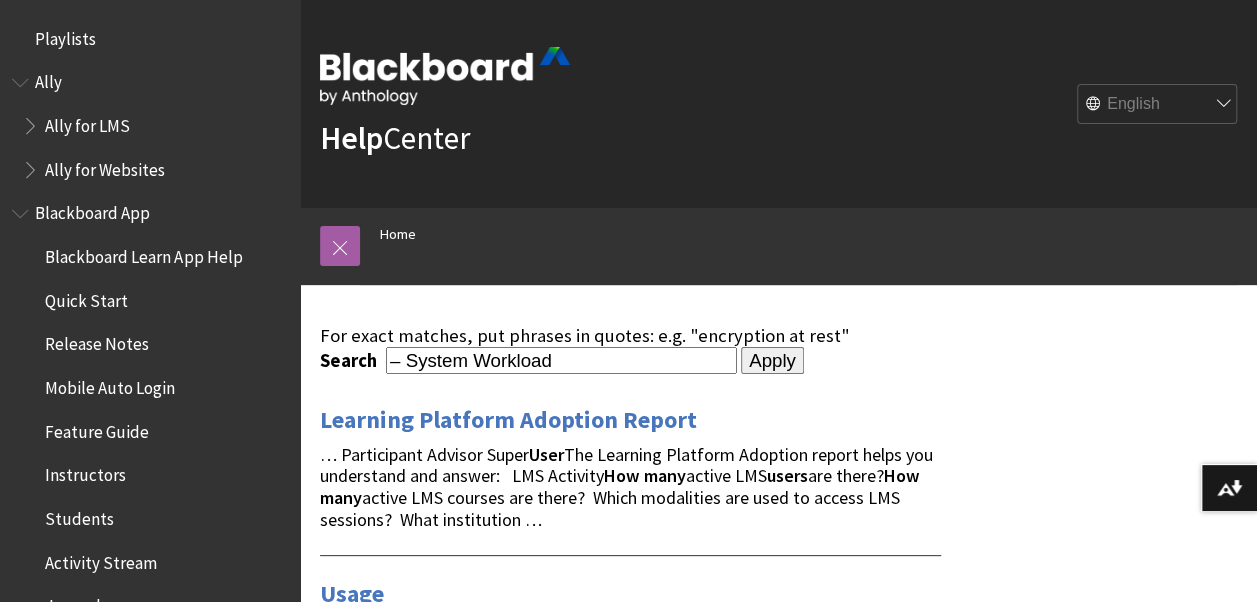 click on "– System Workload" at bounding box center (561, 360) 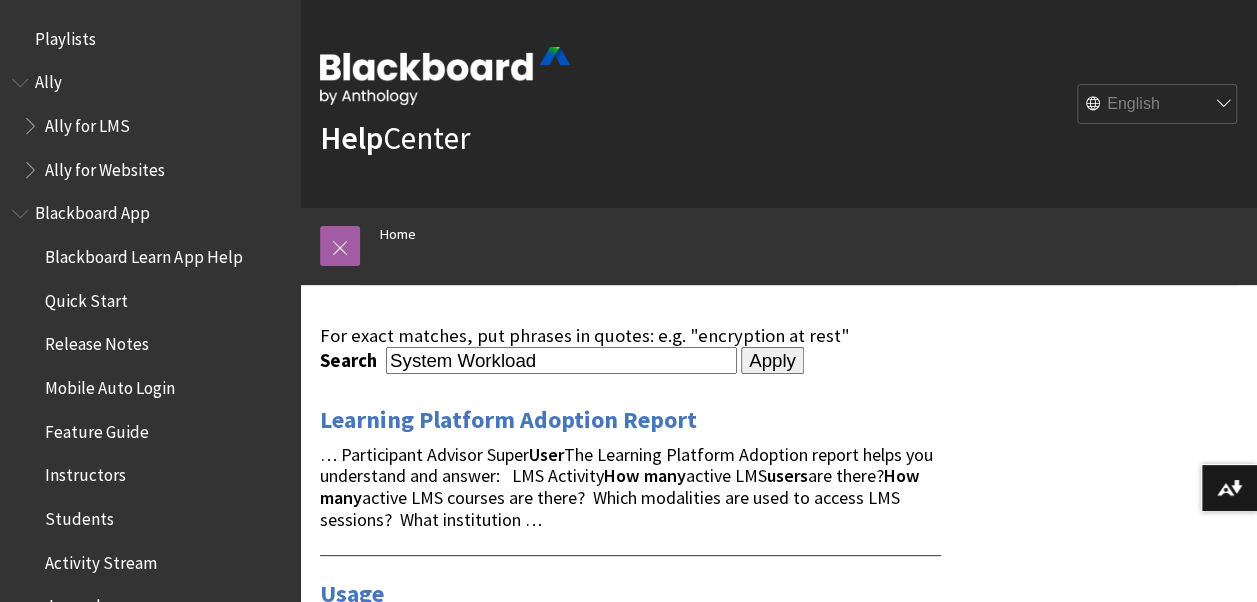 type on "System Workload" 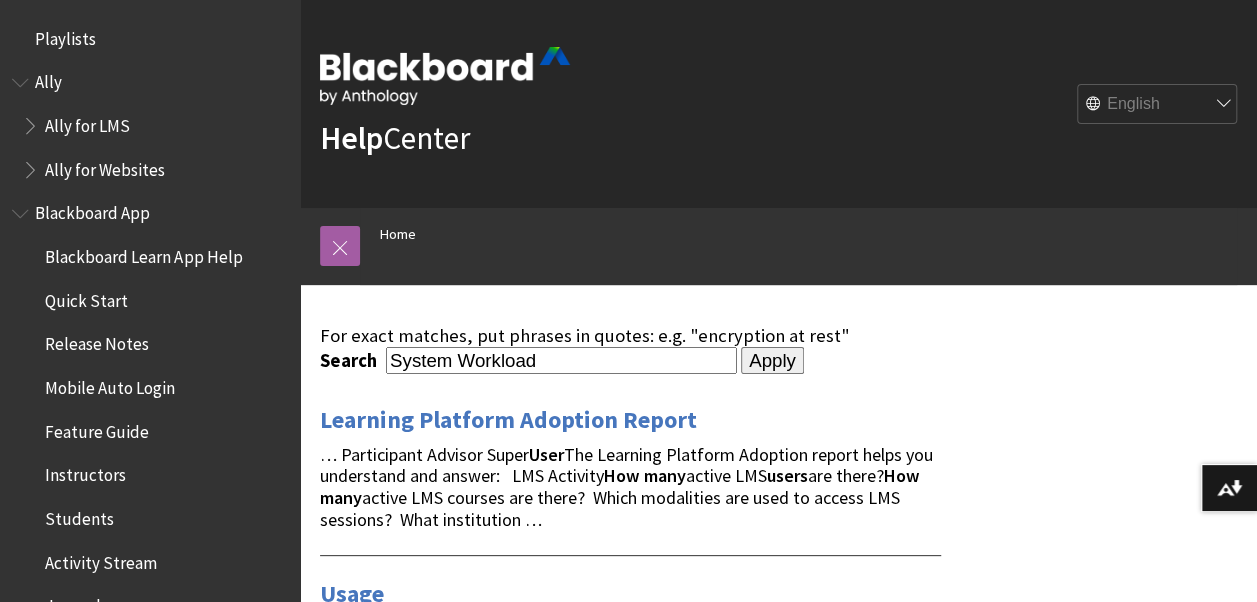 click on "Apply" at bounding box center (772, 361) 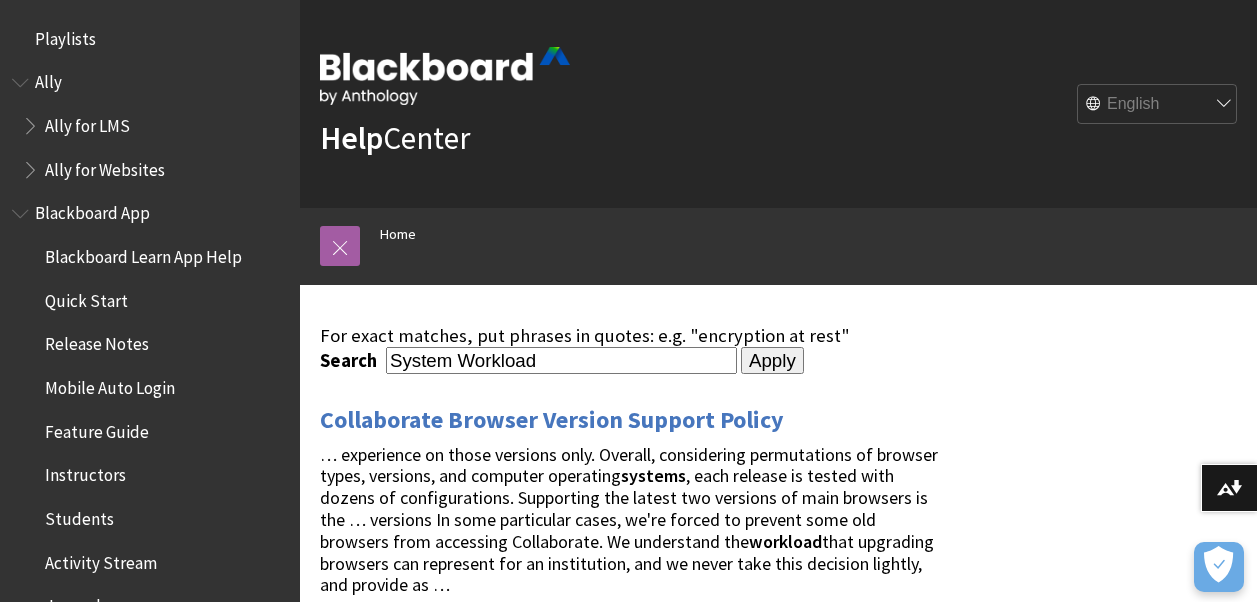 scroll, scrollTop: 0, scrollLeft: 0, axis: both 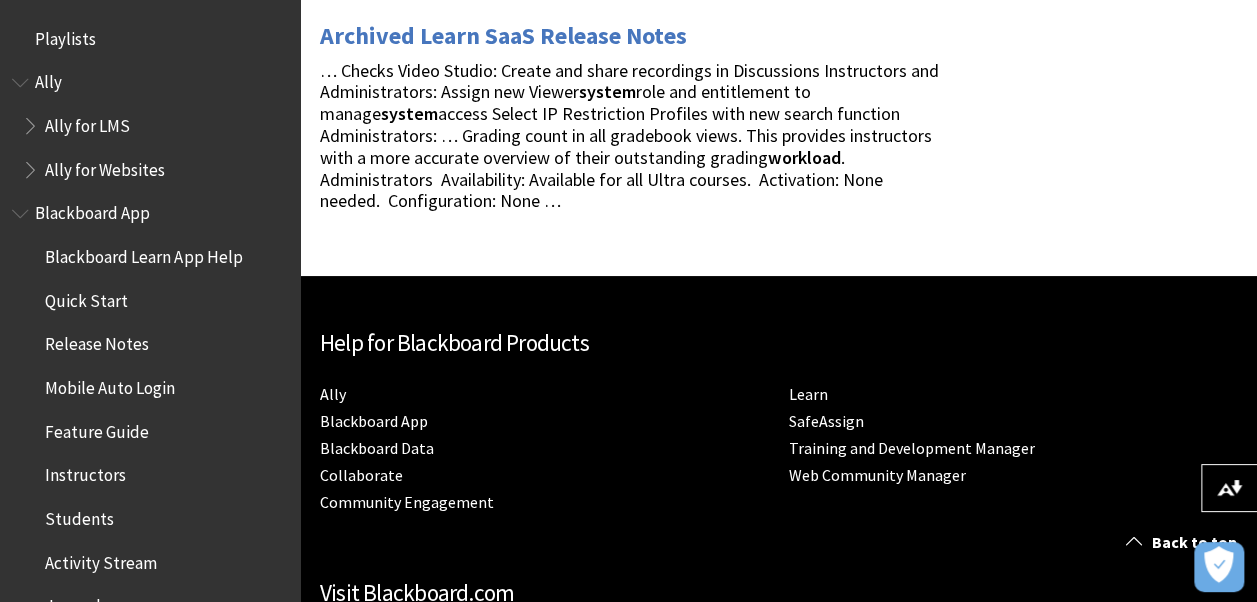 click on "For exact matches, put phrases in quotes: e.g. "encryption at rest"
Search
System Workload
Apply
Collaborate Browser Version Support Policy … experience on those versions only. Overall, considering permutations of browser types, versions, and computer operating  systems , each release is tested with dozens of configurations. Supporting the latest two versions of main browsers is the … versions In some particular cases, we're forced to prevent some old browsers from accessing Collaborate. We understand the  workload  that upgrading browsers can represent for an institution, and we never take this decision lightly, and provide as …
Assignment Grade Settings … graders when you create an assignment. You can also enable parallel grading even after students make submissions. The  system workload
Parallel Grading system workload" at bounding box center [630, -1042] 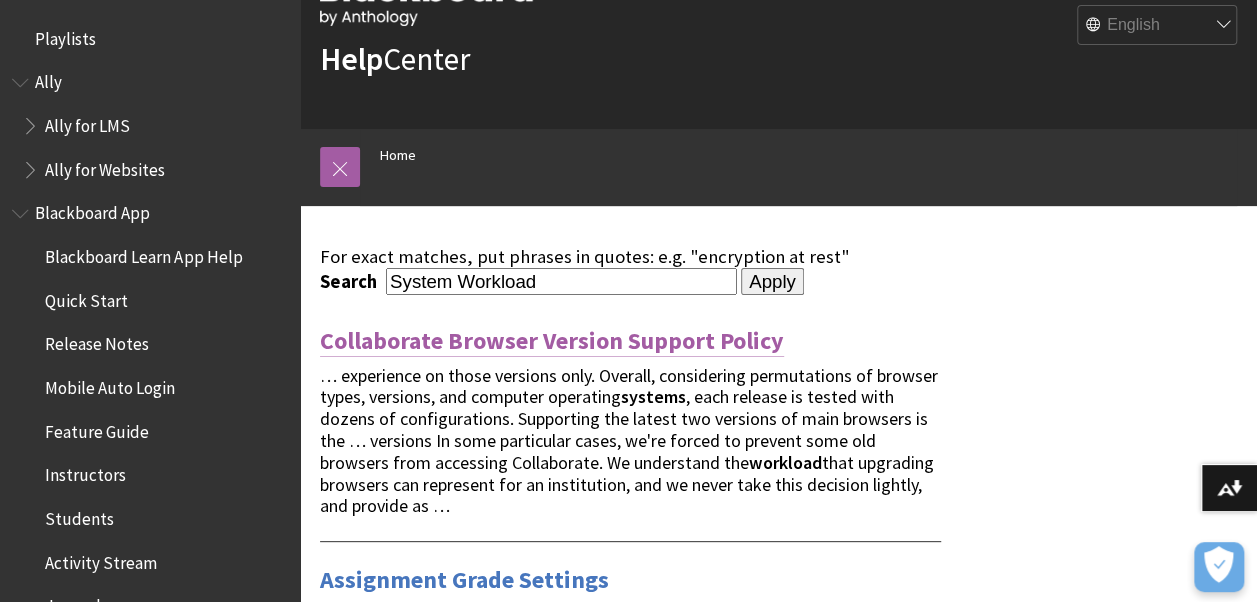 scroll, scrollTop: 80, scrollLeft: 0, axis: vertical 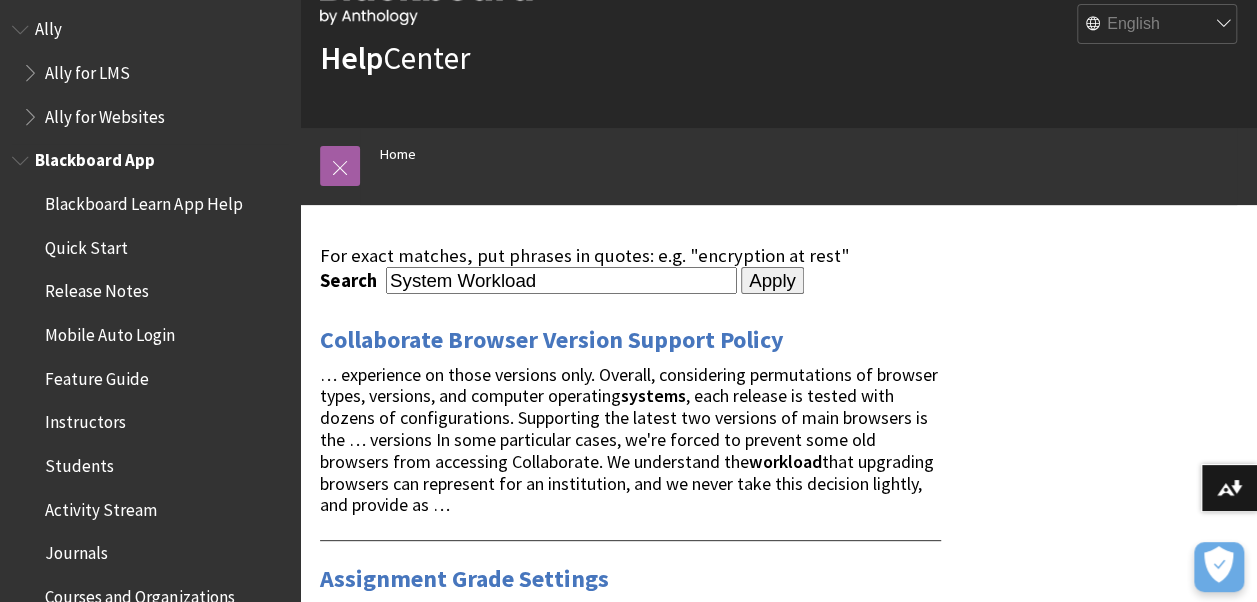 click on "Students" at bounding box center (79, 462) 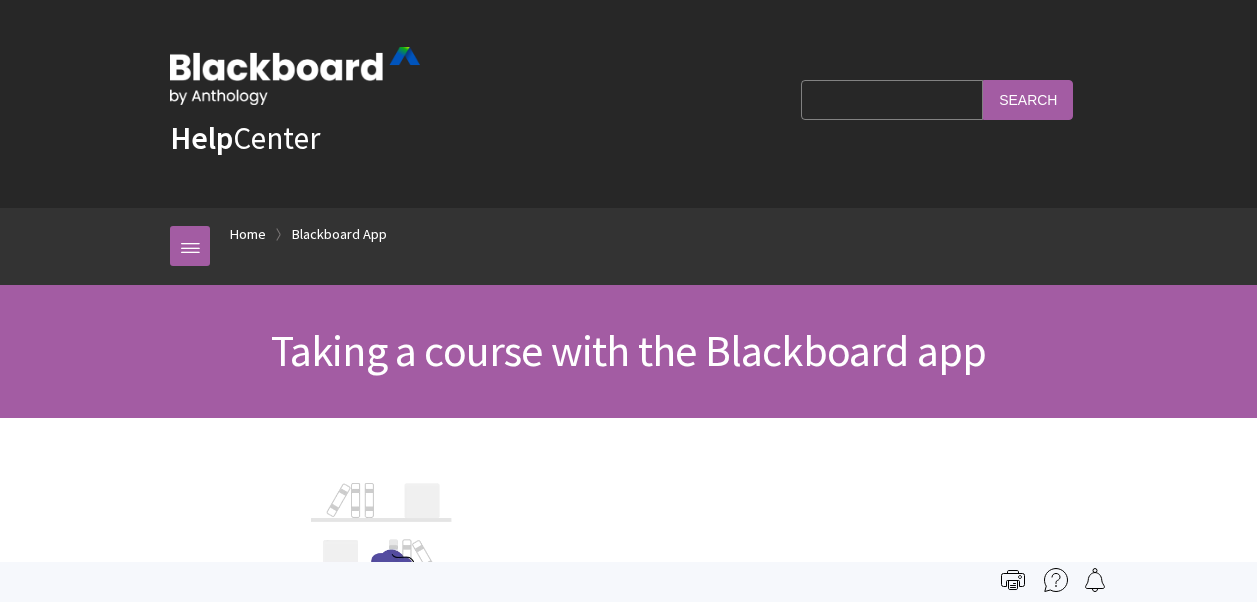 scroll, scrollTop: 0, scrollLeft: 0, axis: both 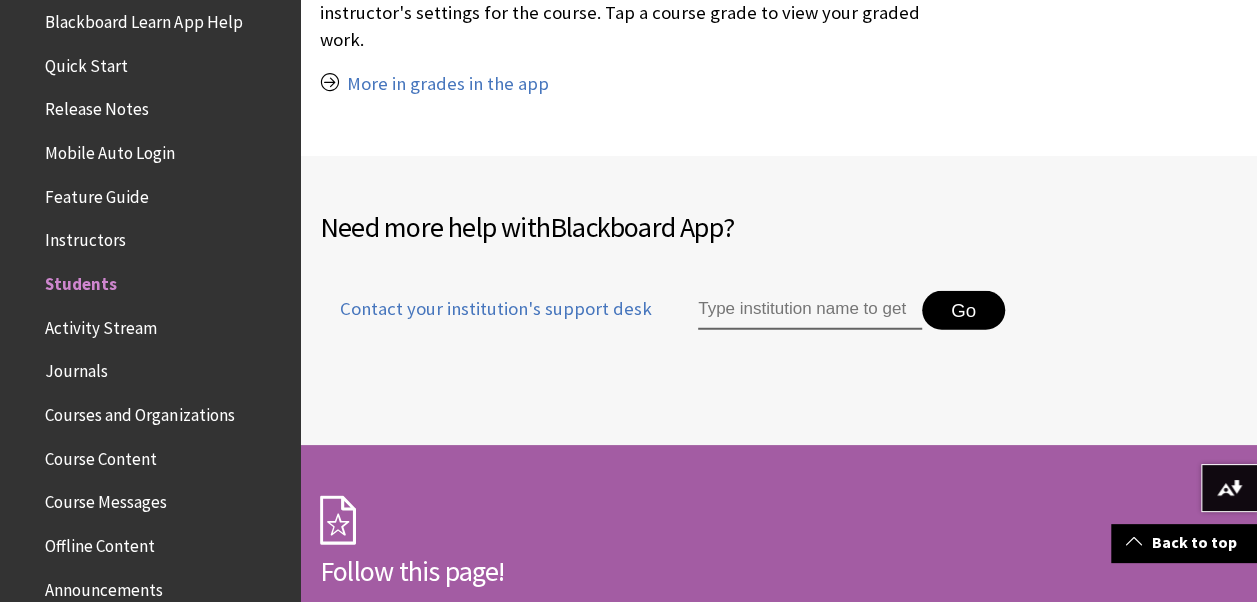 click on "Instructors" at bounding box center (85, 237) 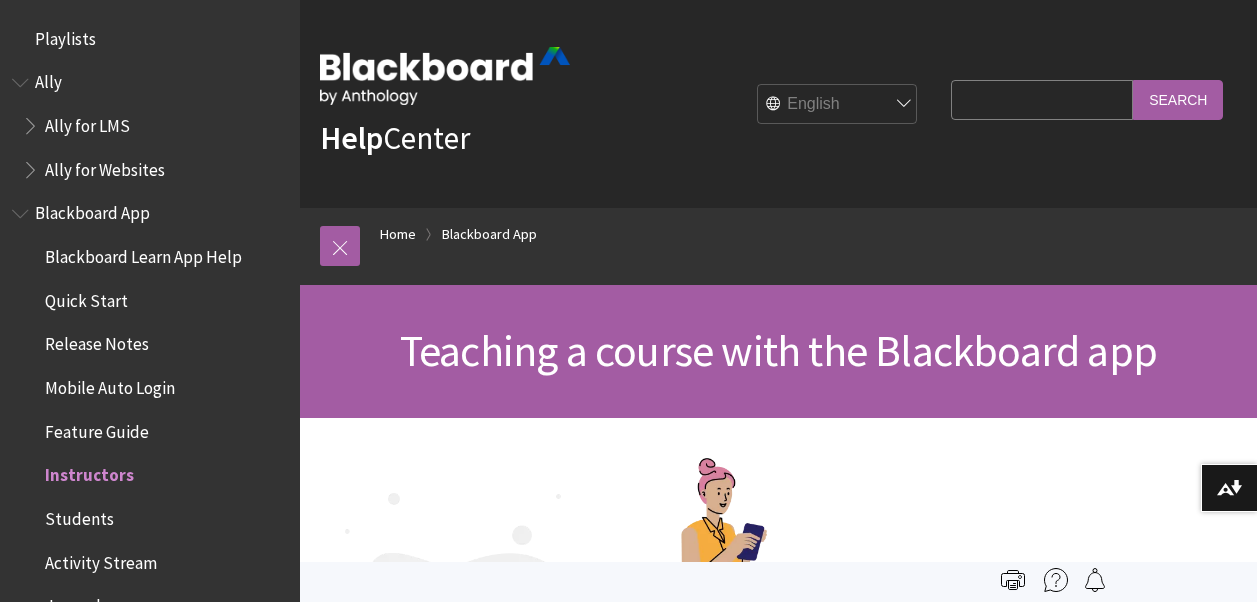 scroll, scrollTop: 0, scrollLeft: 0, axis: both 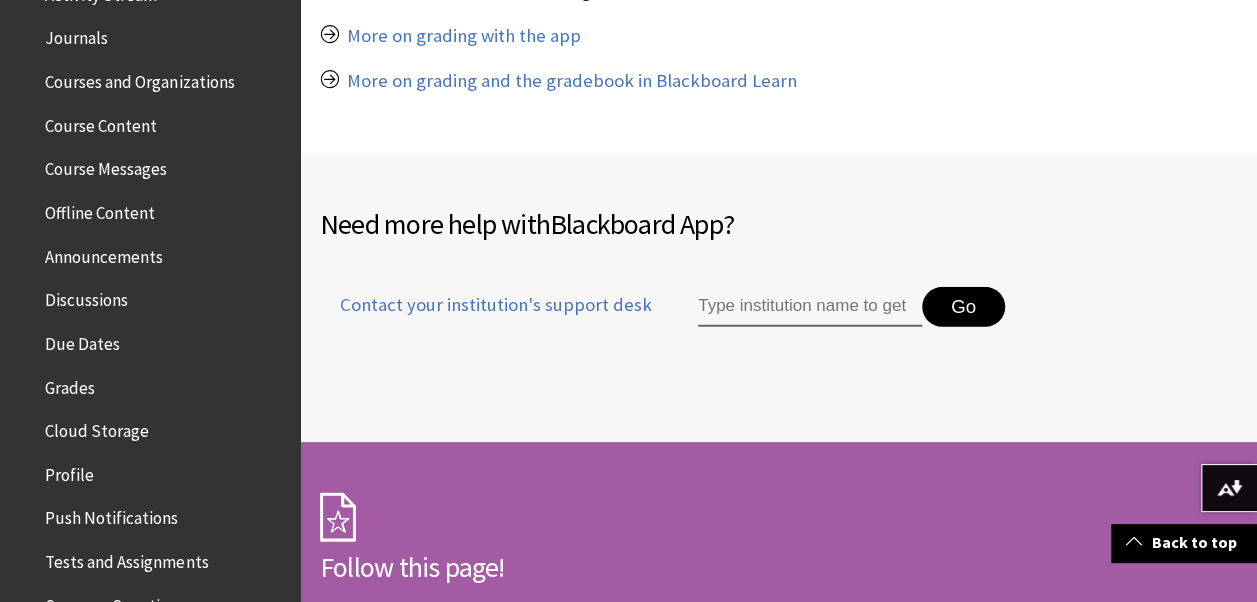 click on "Cloud Storage" at bounding box center [97, 427] 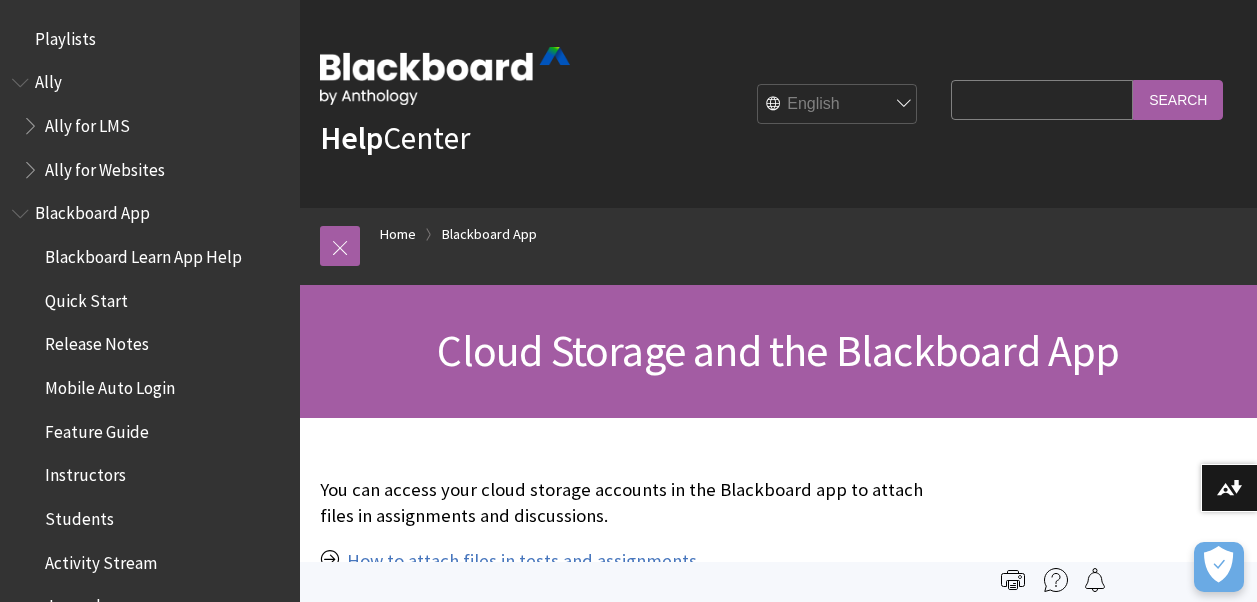 scroll, scrollTop: 209, scrollLeft: 0, axis: vertical 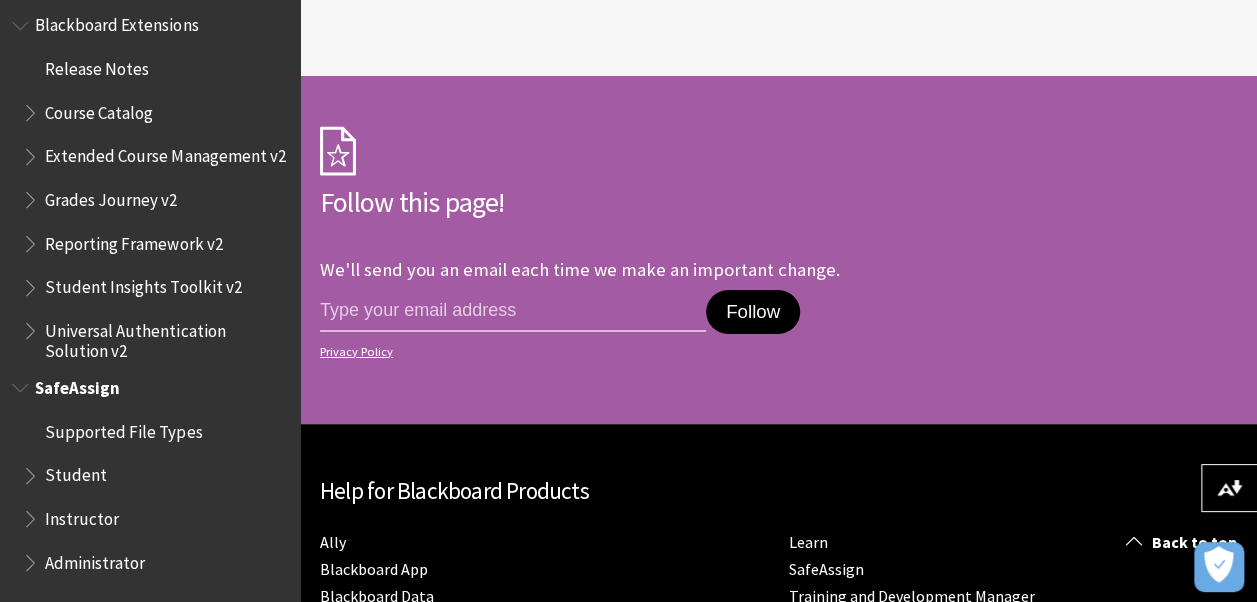click on "Administrator" at bounding box center (95, 559) 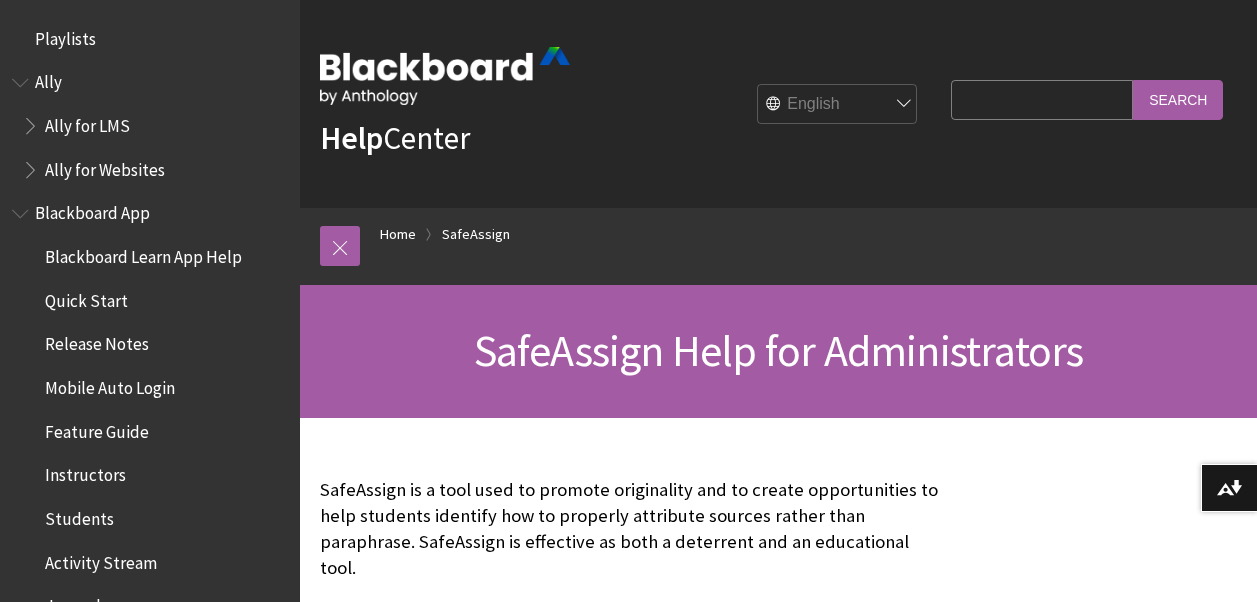 scroll, scrollTop: 0, scrollLeft: 0, axis: both 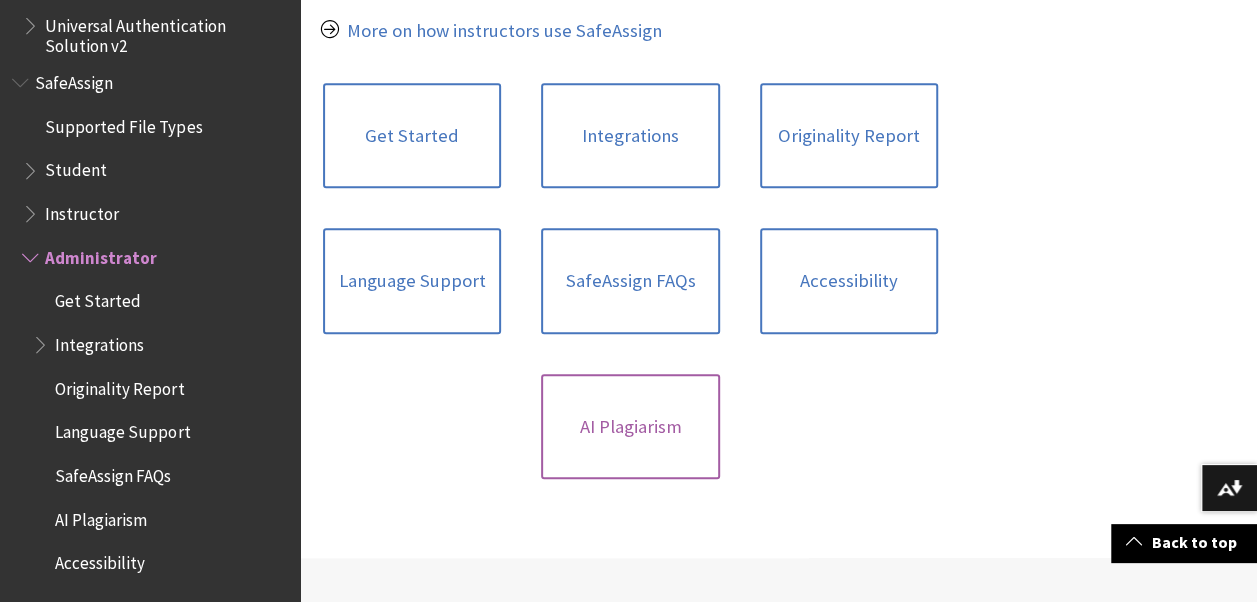 click on "AI Plagiarism" at bounding box center [630, 427] 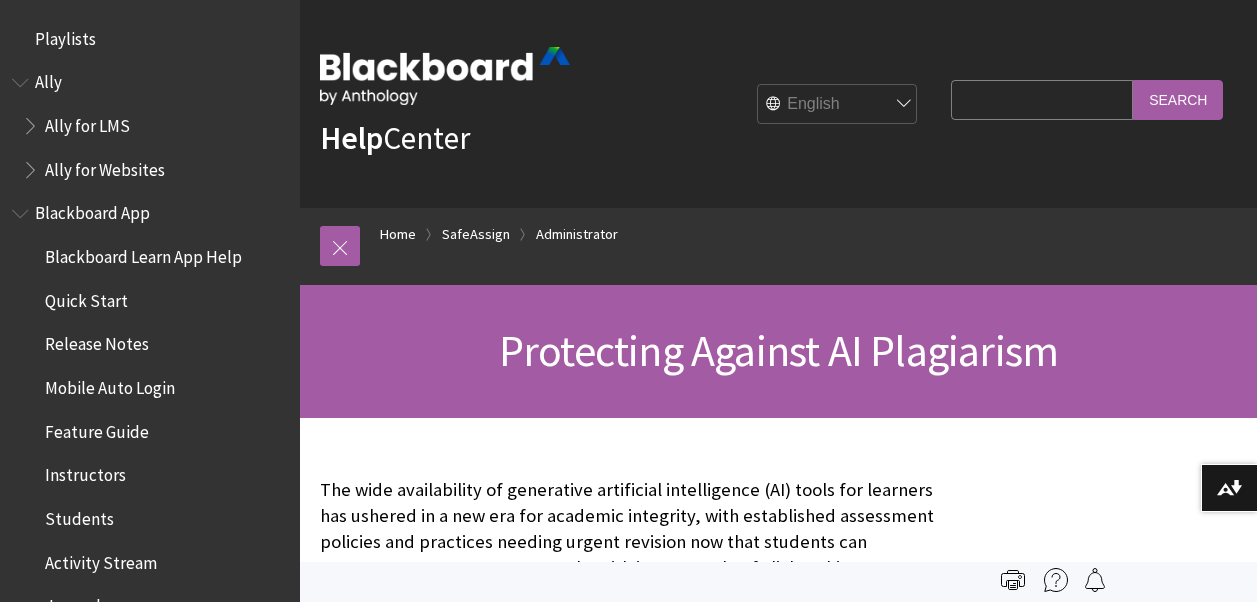 scroll, scrollTop: 0, scrollLeft: 0, axis: both 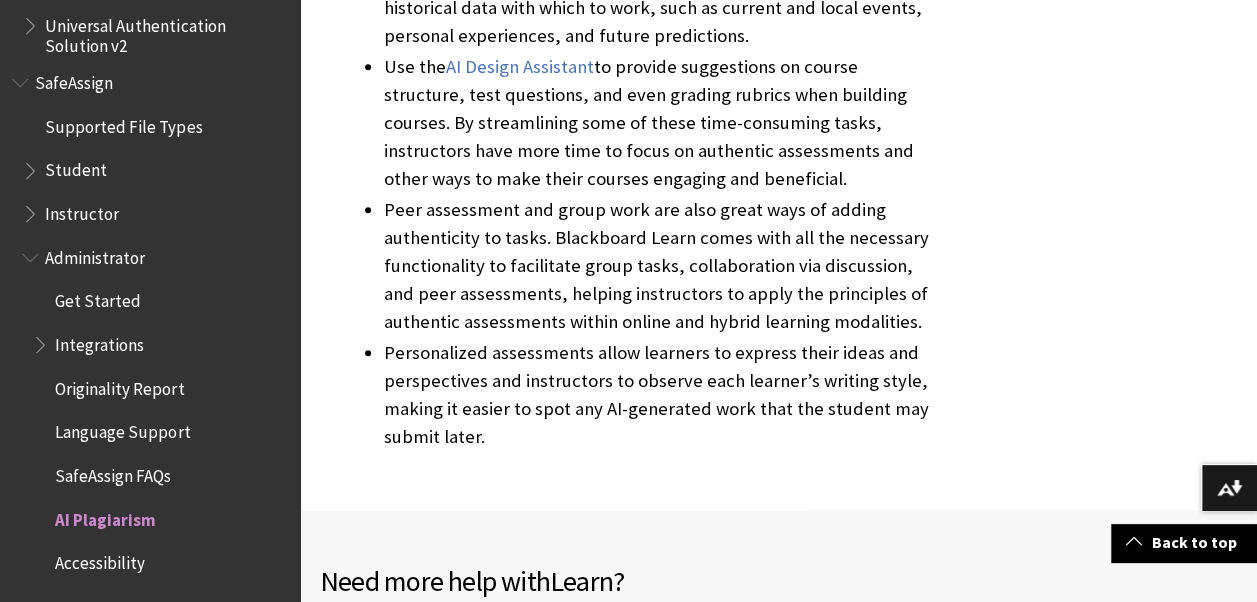 click on "Peer assessment and group work are also great ways of adding authenticity to tasks. Blackboard Learn comes with all the necessary functionality to facilitate group tasks, collaboration via discussion, and peer assessments, helping instructors to apply the principles of authentic assessments within online and hybrid learning modalities." at bounding box center [662, 266] 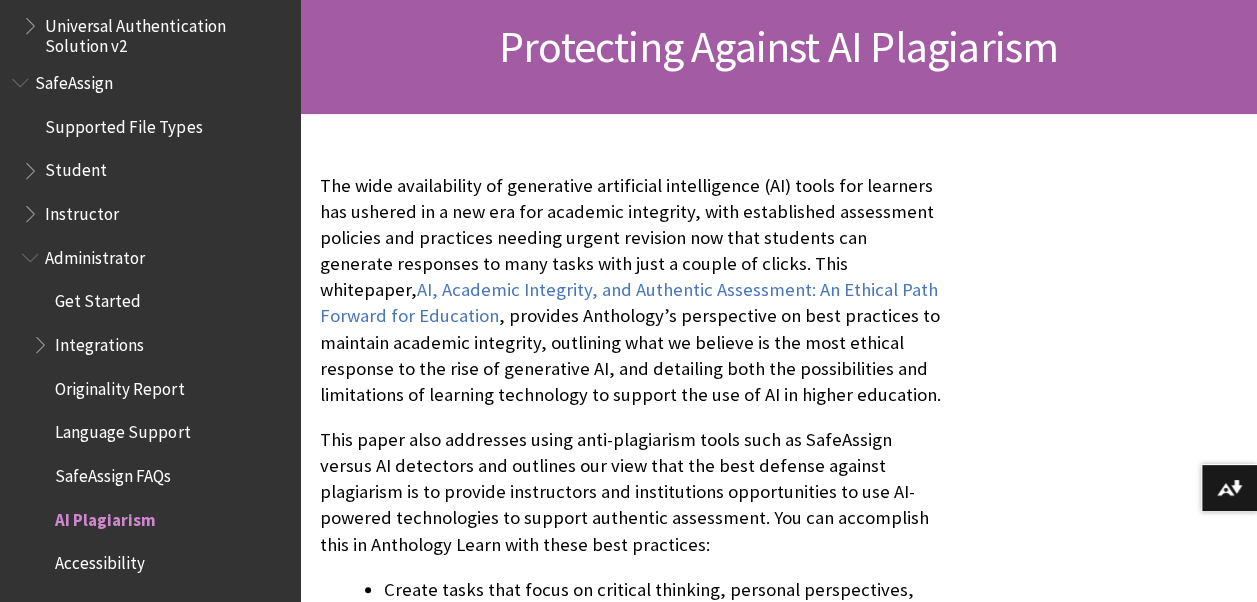 scroll, scrollTop: 0, scrollLeft: 0, axis: both 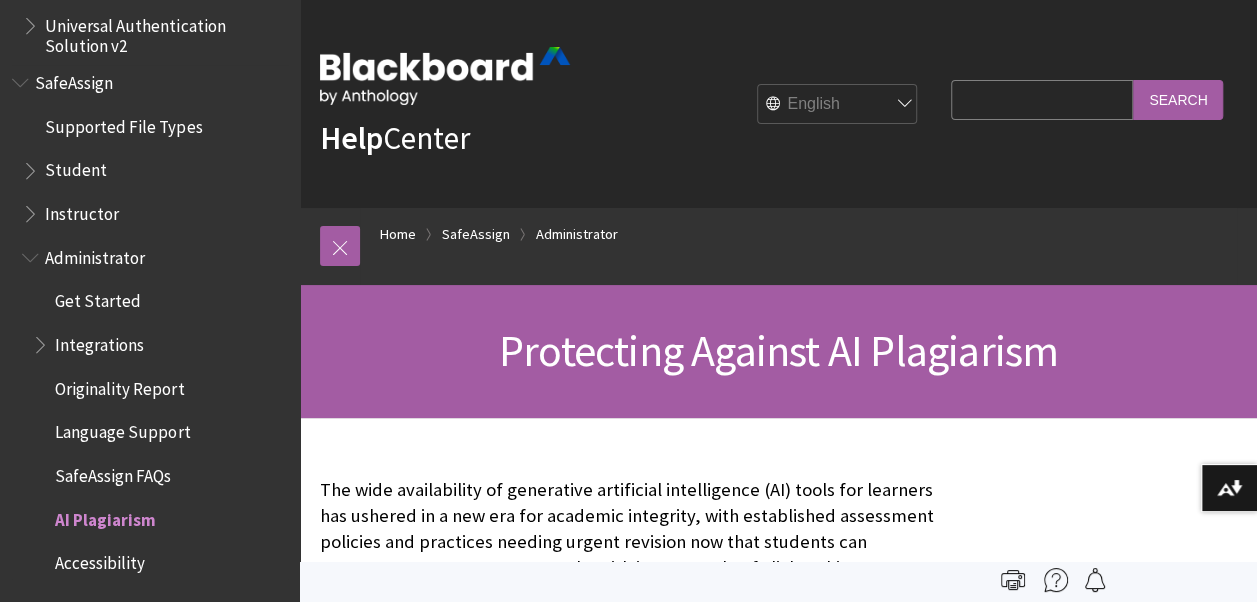 click on "Student" at bounding box center (155, 171) 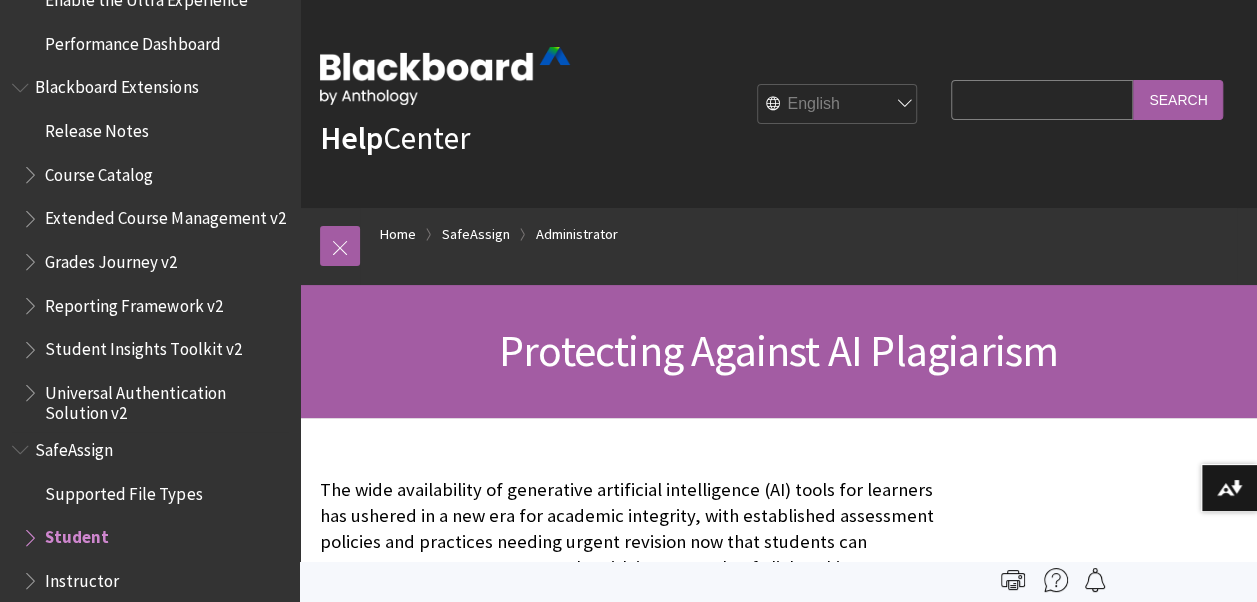 scroll, scrollTop: 2102, scrollLeft: 0, axis: vertical 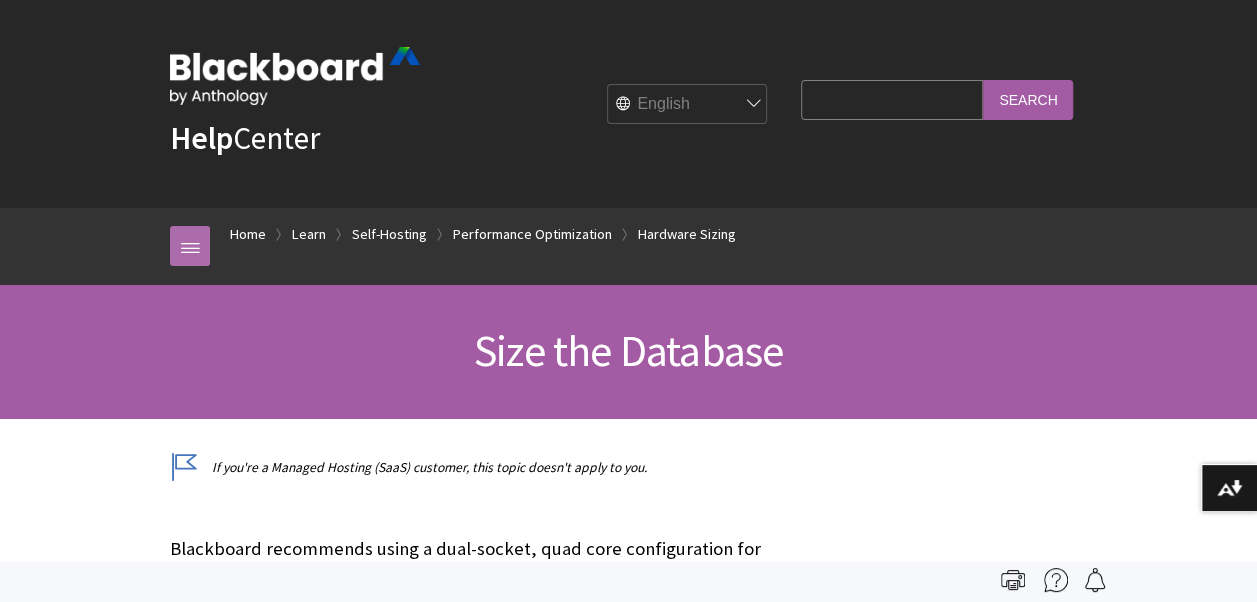 click at bounding box center [190, 246] 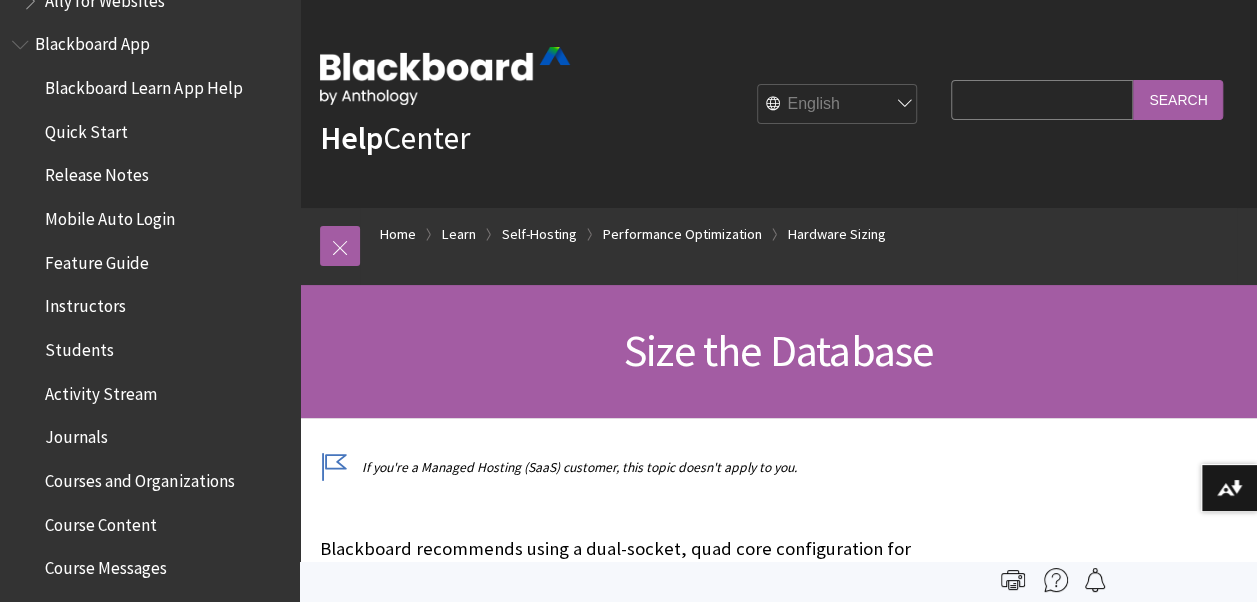 scroll, scrollTop: 0, scrollLeft: 0, axis: both 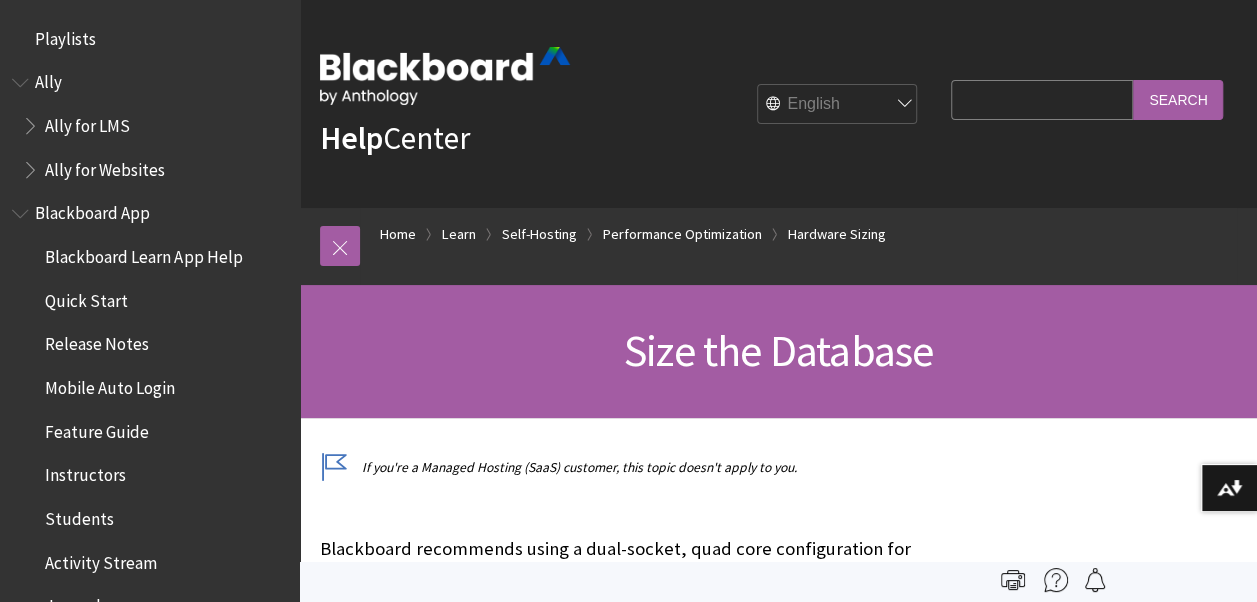 click on "Search Query" at bounding box center (1042, 99) 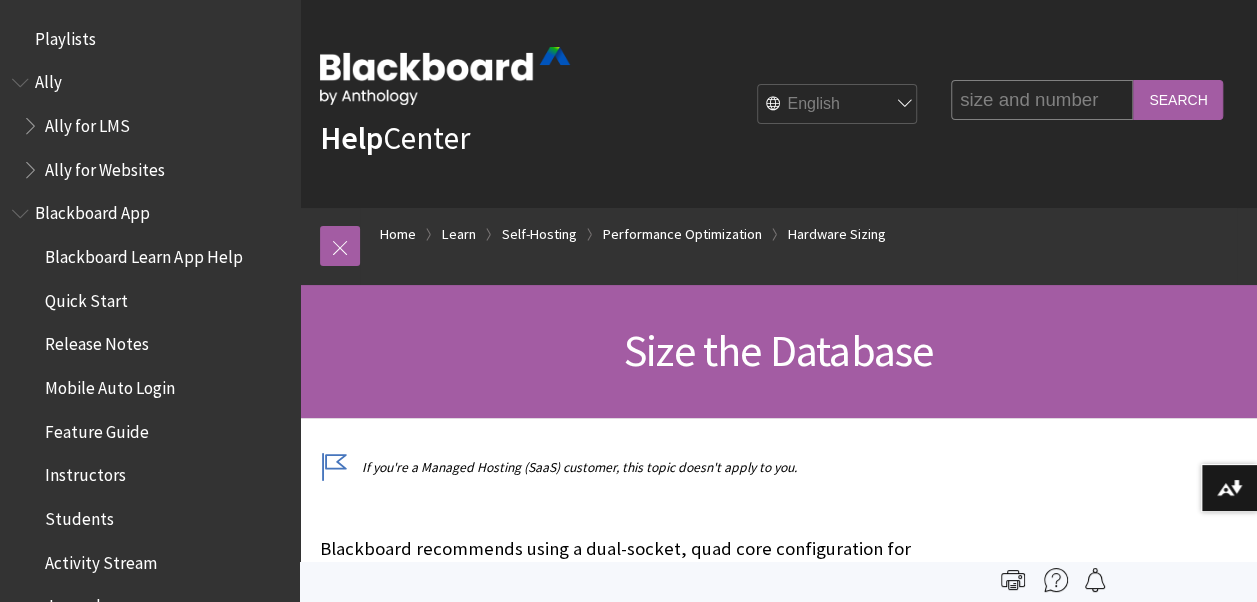 type on "size and number" 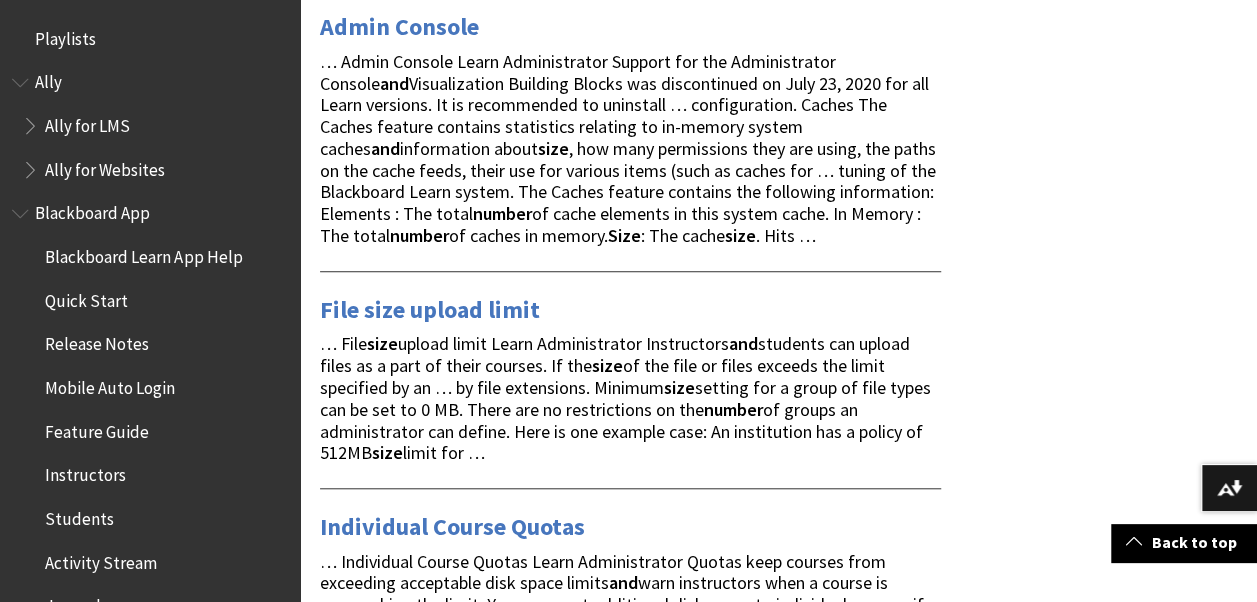 scroll, scrollTop: 633, scrollLeft: 0, axis: vertical 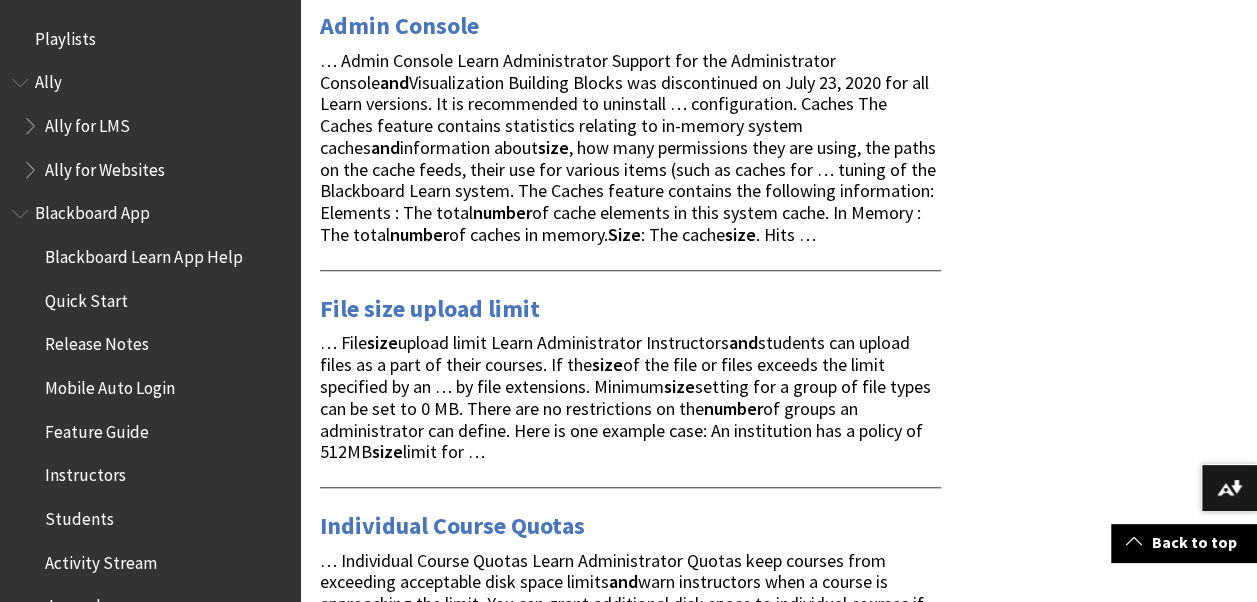 click on "For exact matches, put phrases in quotes: e.g. "encryption at rest"
Search
size and number
Apply
Instructional Practices Report … Administrator Moderator Manager Participant Advisor Super User The Instructional Practices report helps you understand  and  answer:  Class  Size   What’s the course class  size ? What’s the course distribution by class  size ? How do Institutional Hierarchy Nodes … Reporting Glossary Controls Section .  Class  Size   What’s the class  size  of your courses?  Class  size  is measured as the  number  of student enrollments divided by the  number  of instructors enrolled in the course. The KPIs show the minimum, …
Admin Console … Admin Console Learn Administrator Support for the Administrator Console  and and  information about  size number number Size" at bounding box center [778, 2574] 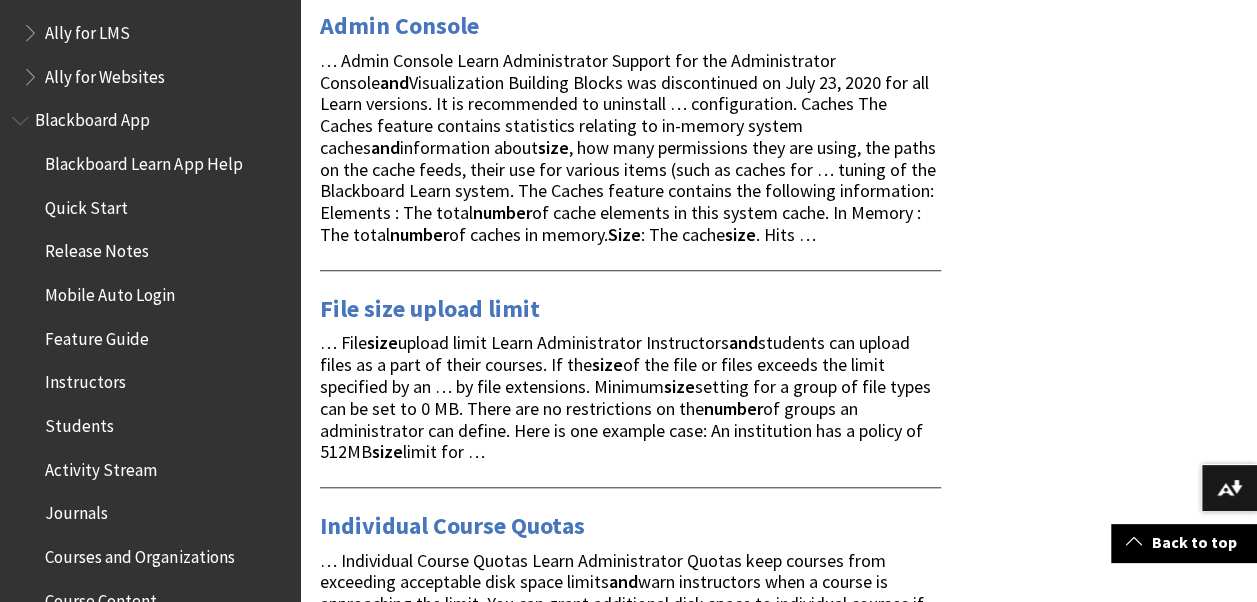 scroll, scrollTop: 96, scrollLeft: 0, axis: vertical 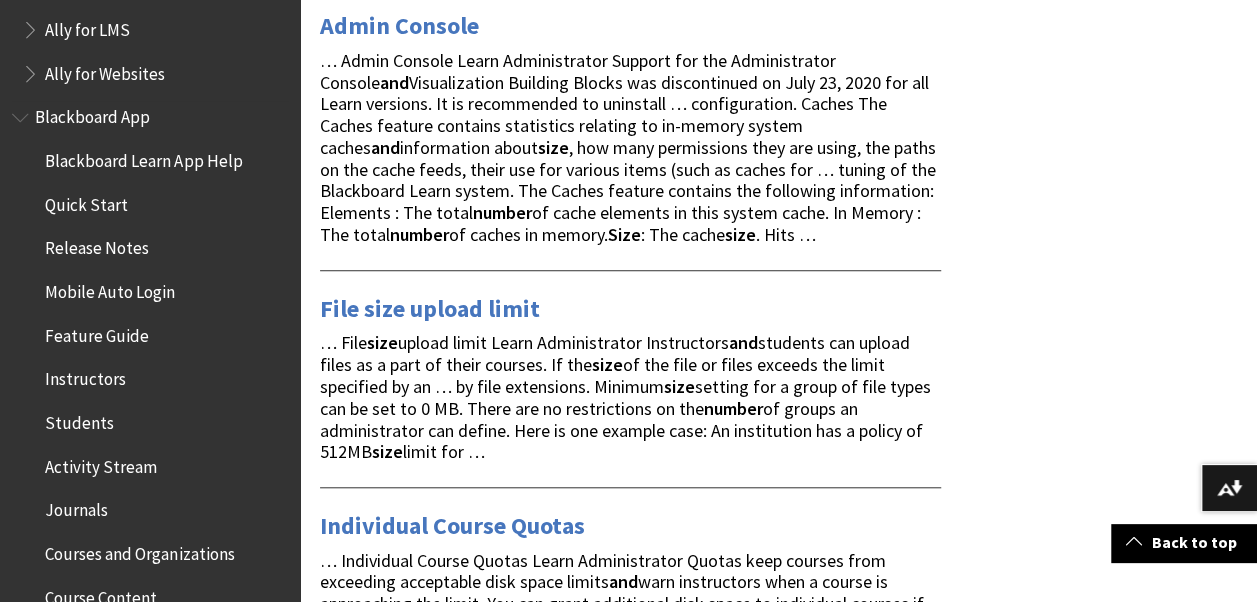 click on "Activity Stream" at bounding box center [101, 463] 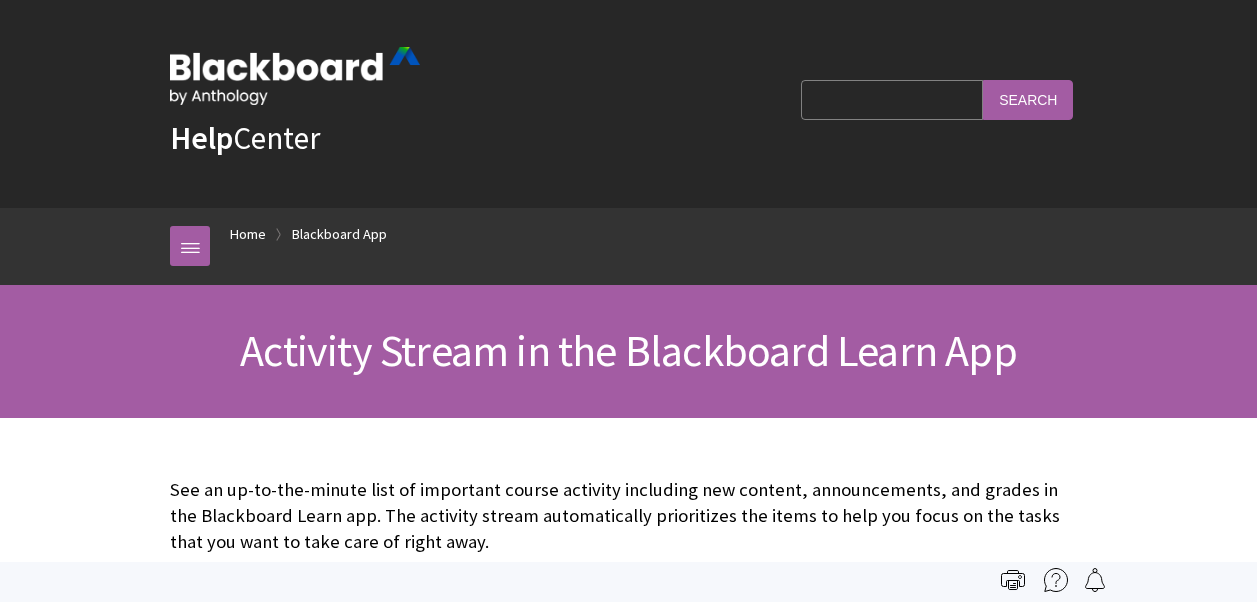 scroll, scrollTop: 0, scrollLeft: 0, axis: both 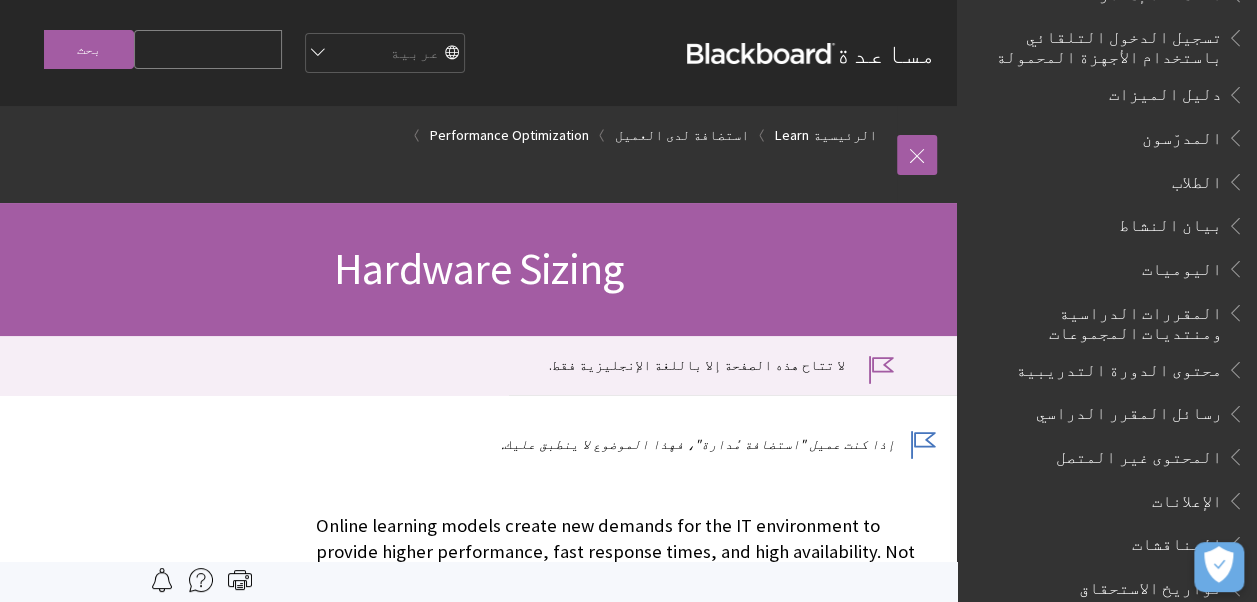 click on "English عربية Català Cymraeg Deutsch Español Suomi Français עברית Italiano 日本語 한국어 Nederlands Norsk (Bokmål) Português, Brasil Русский Svenska Türkçe 简体中文 Français Canadien" at bounding box center [384, 54] 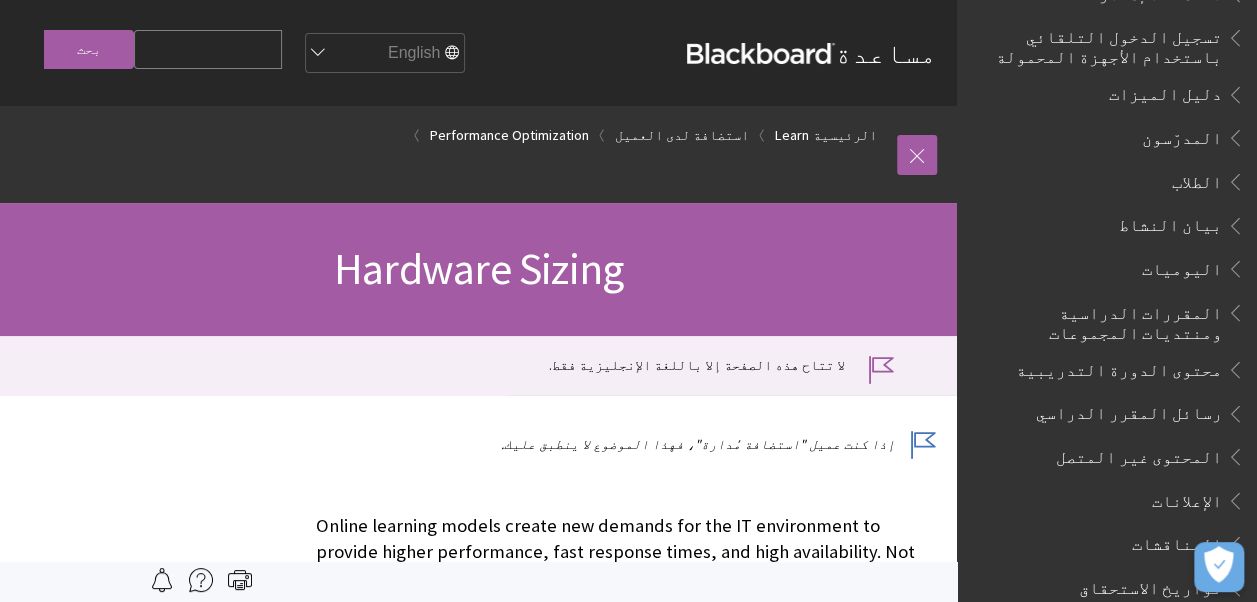 click on "English عربية Català Cymraeg Deutsch Español Suomi Français עברית Italiano 日本語 한국어 Nederlands Norsk (Bokmål) Português, Brasil Русский Svenska Türkçe 简体中文 Français Canadien" at bounding box center [384, 54] 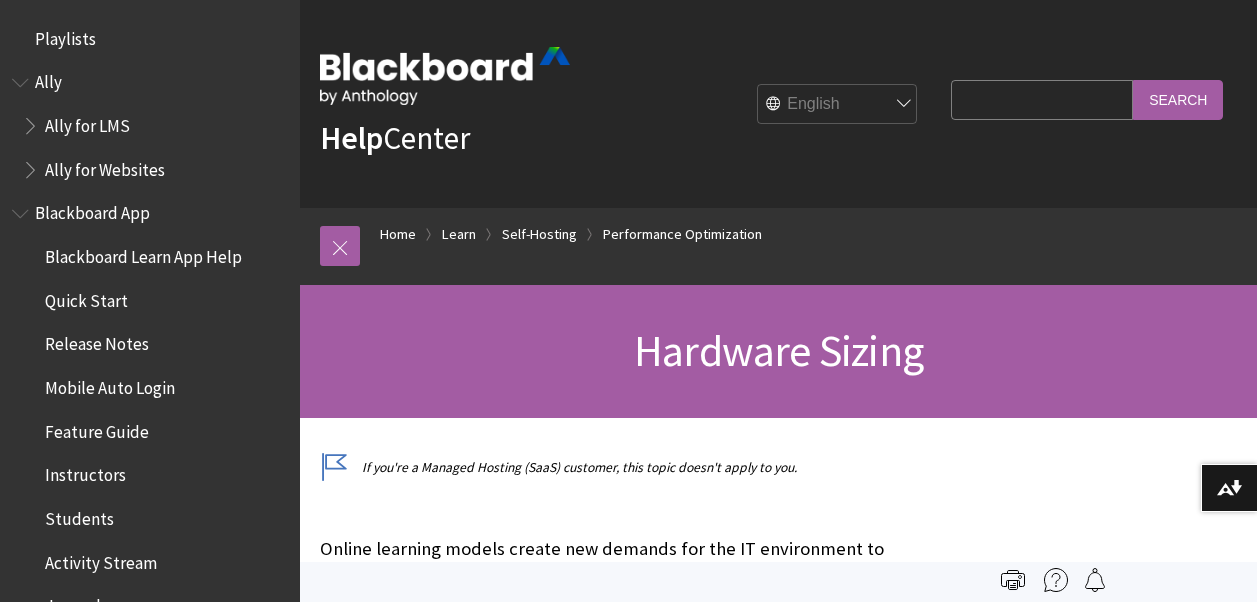 scroll, scrollTop: 0, scrollLeft: 0, axis: both 